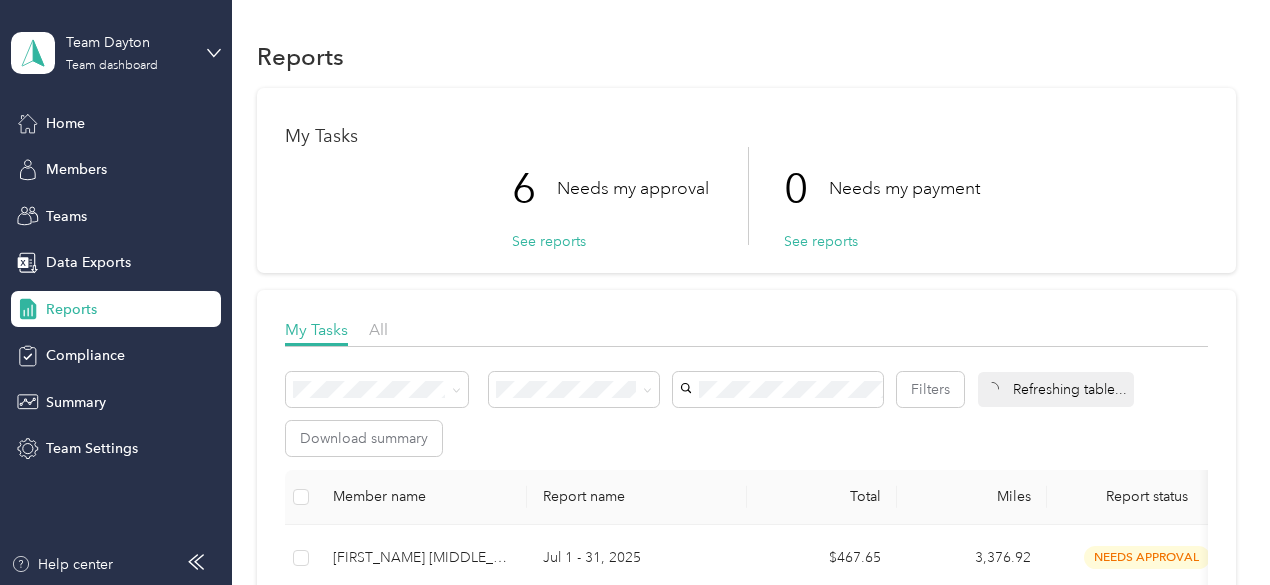scroll, scrollTop: 0, scrollLeft: 0, axis: both 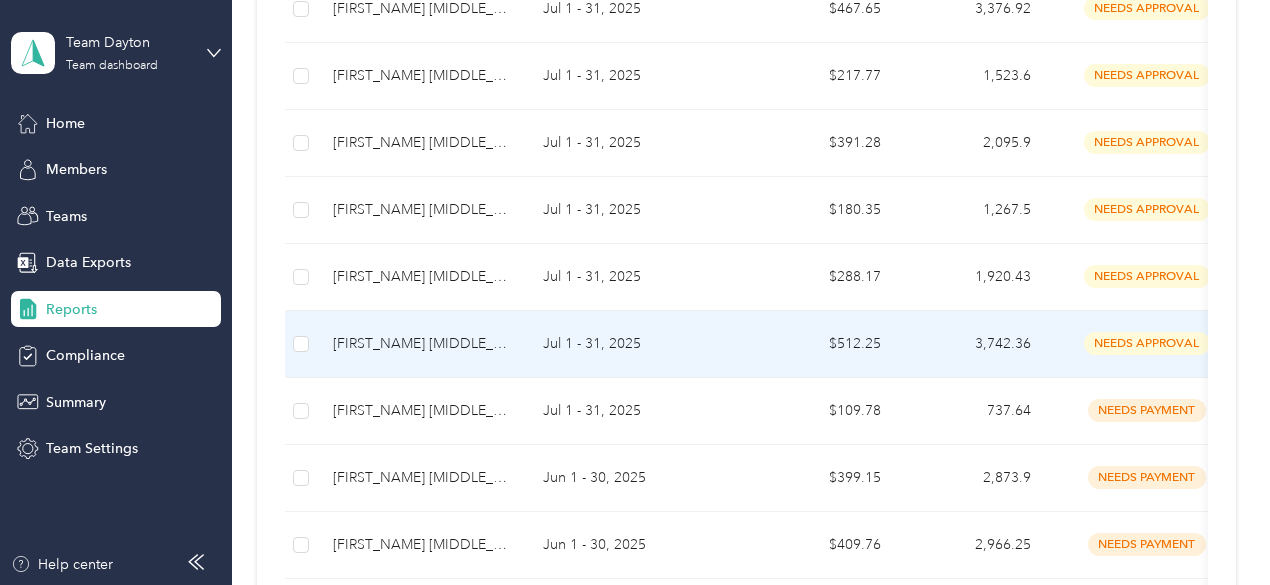 click on "[FIRST_NAME] [MIDDLE_NAME] [LAST_NAME]" at bounding box center (422, 344) 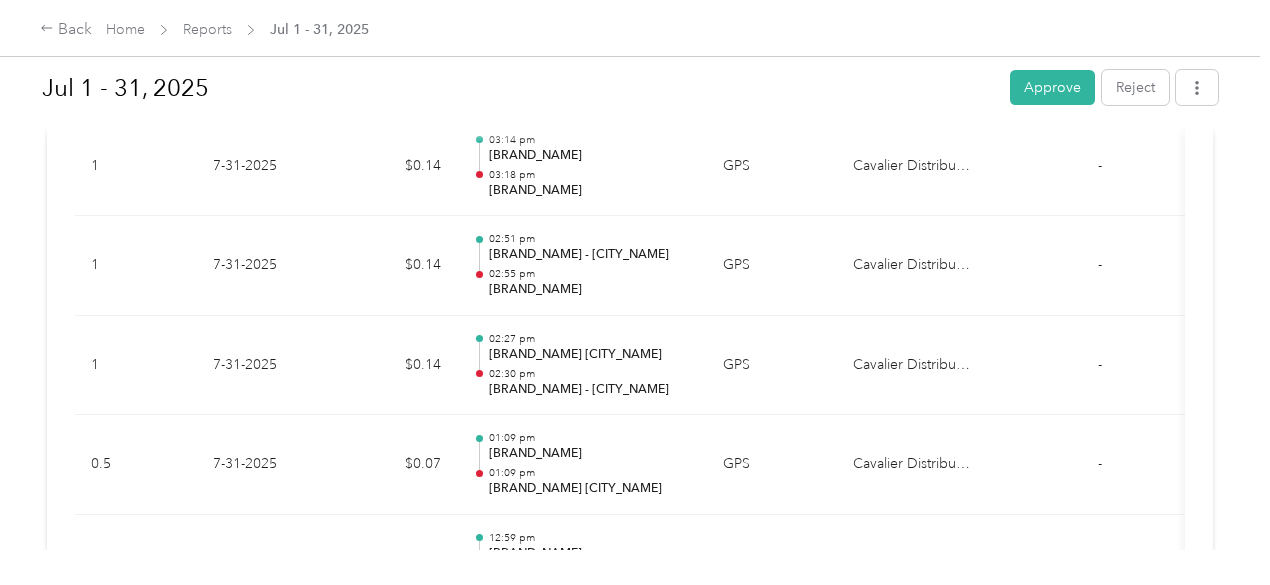 scroll, scrollTop: 700, scrollLeft: 0, axis: vertical 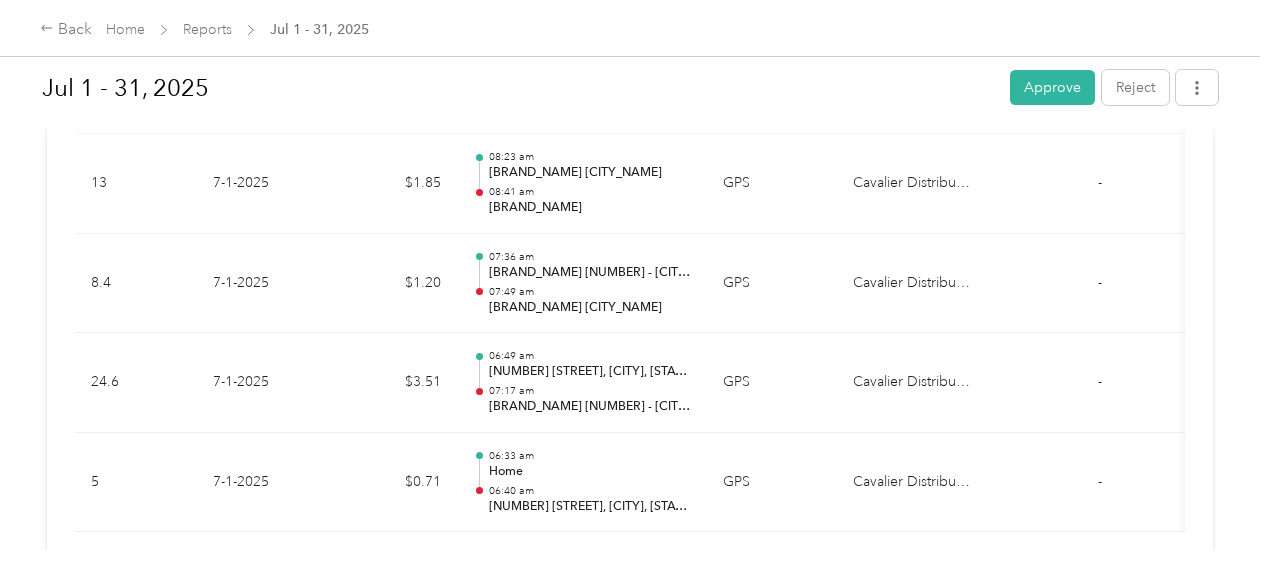 drag, startPoint x: 868, startPoint y: 253, endPoint x: 834, endPoint y: 632, distance: 380.522 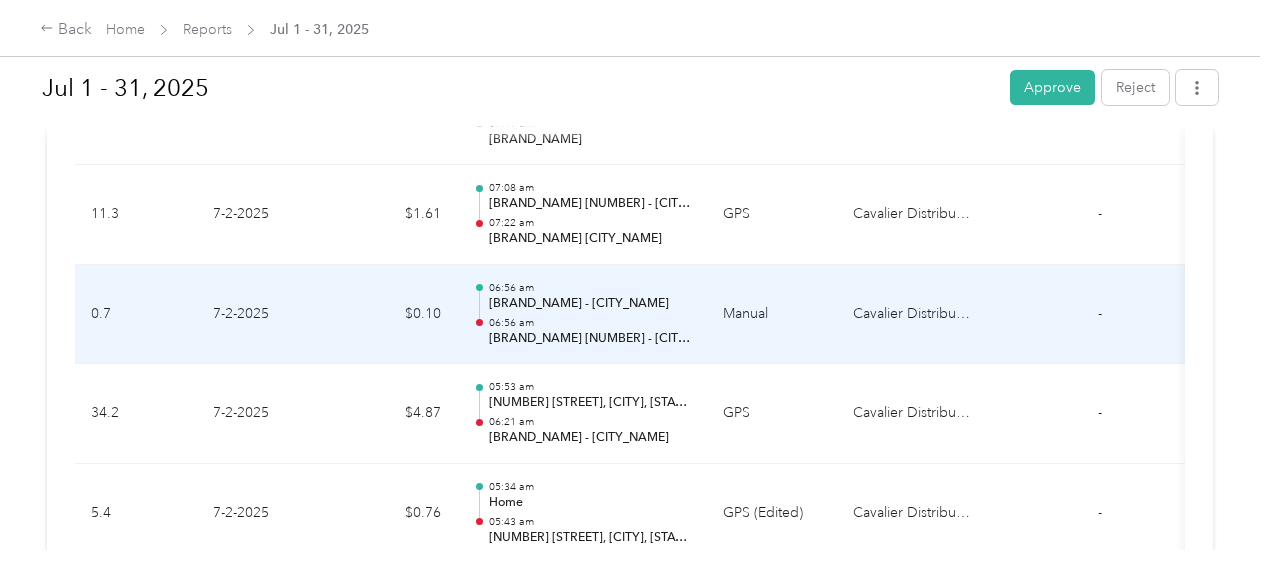 scroll, scrollTop: 41557, scrollLeft: 0, axis: vertical 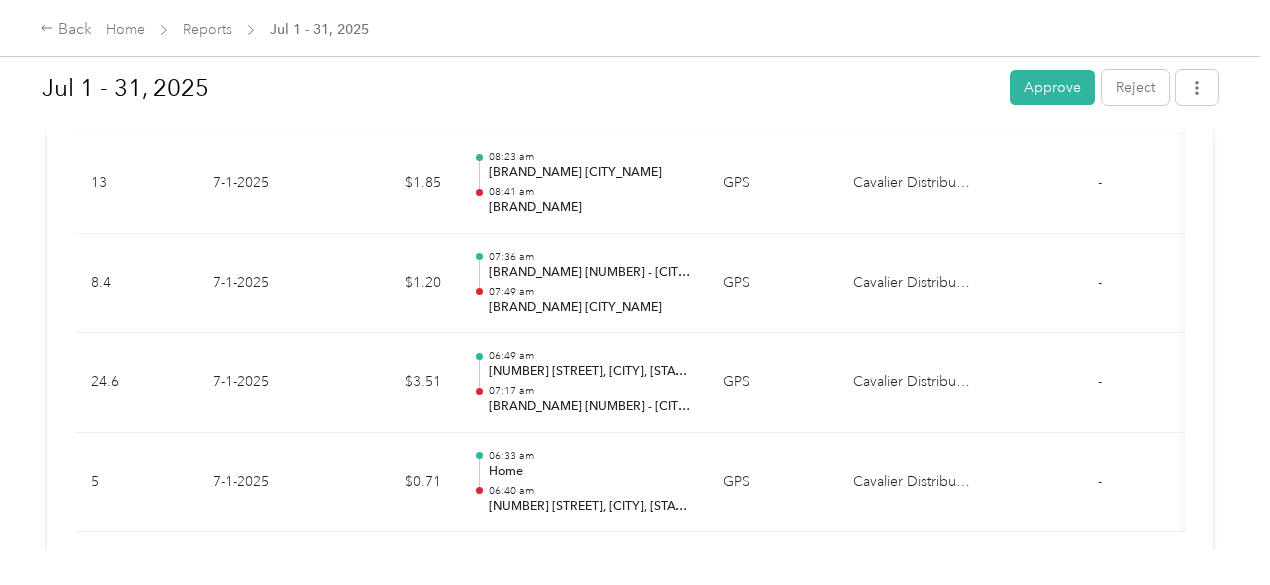 drag, startPoint x: 886, startPoint y: 400, endPoint x: 889, endPoint y: 575, distance: 175.02571 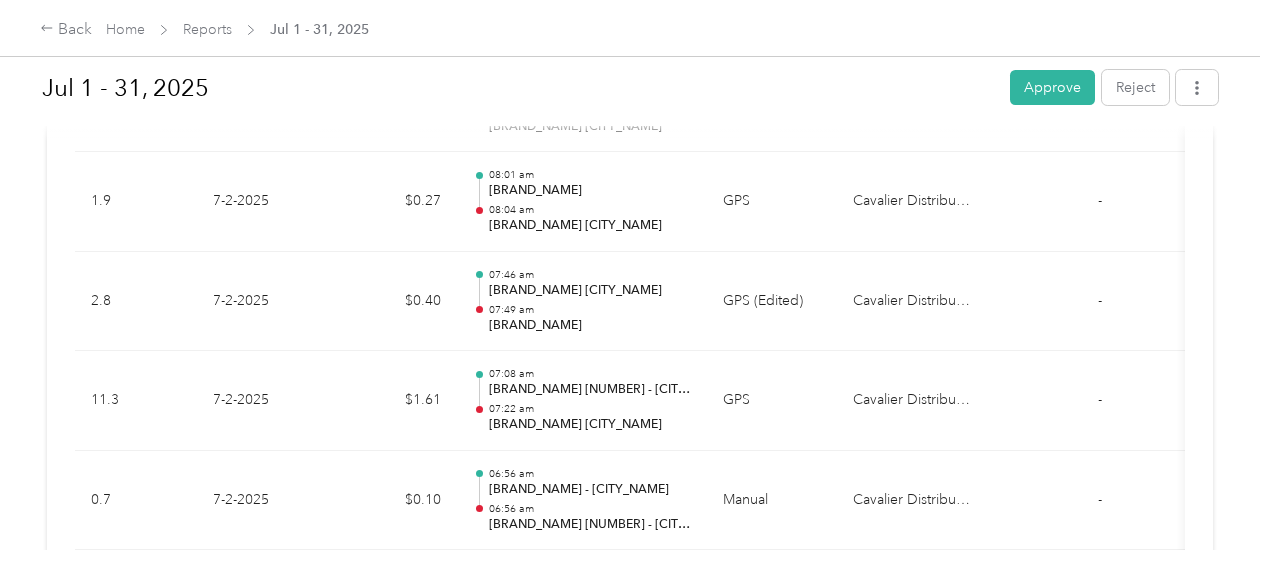 drag, startPoint x: 866, startPoint y: 475, endPoint x: 861, endPoint y: 329, distance: 146.08559 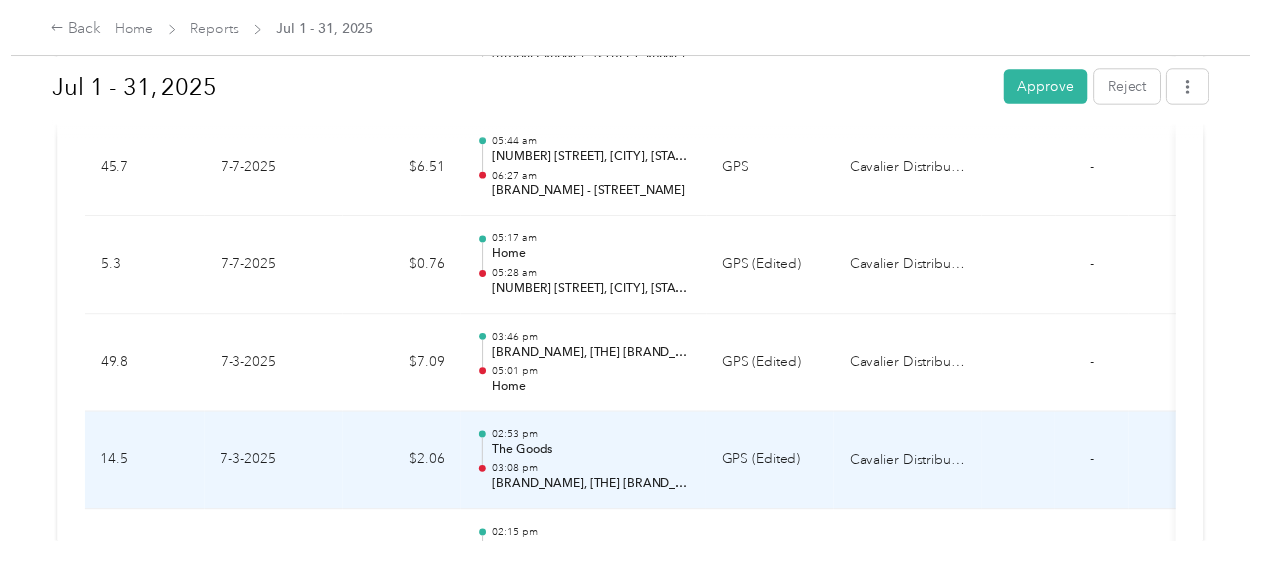 scroll, scrollTop: 37032, scrollLeft: 0, axis: vertical 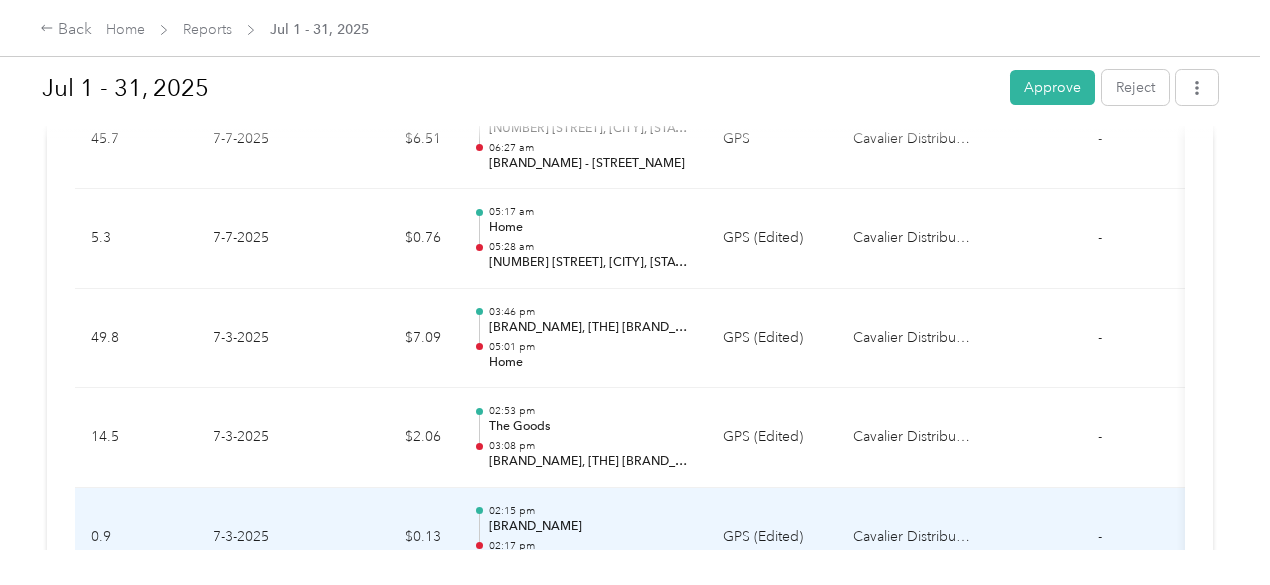 click on "Speedway Lanes" at bounding box center [590, 527] 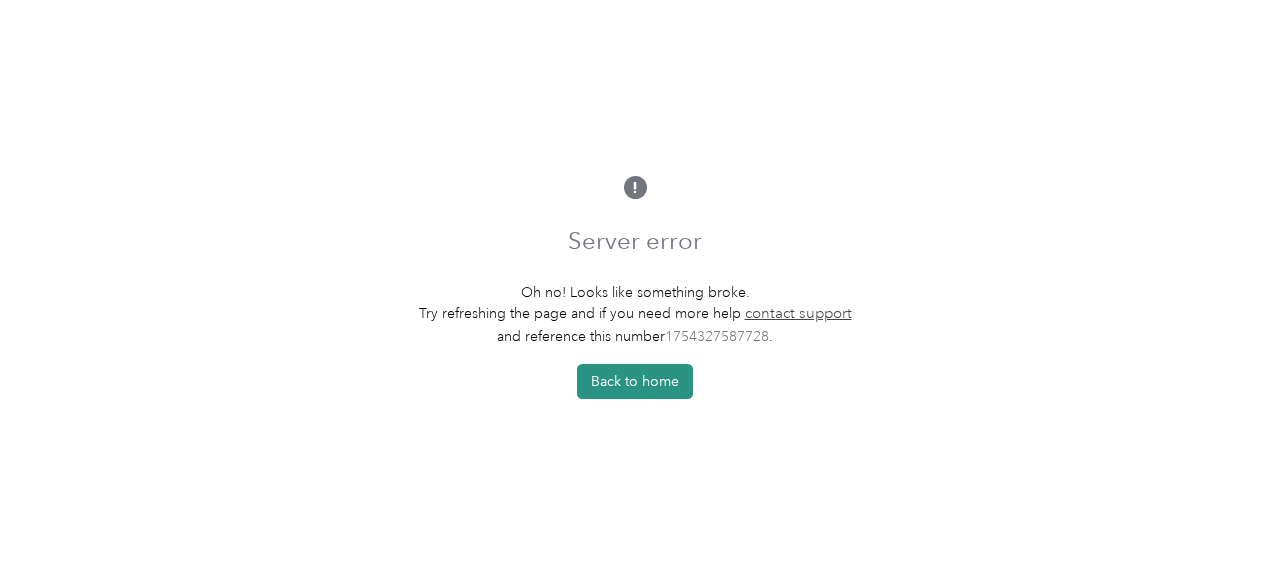 click on "Back to home" at bounding box center (635, 381) 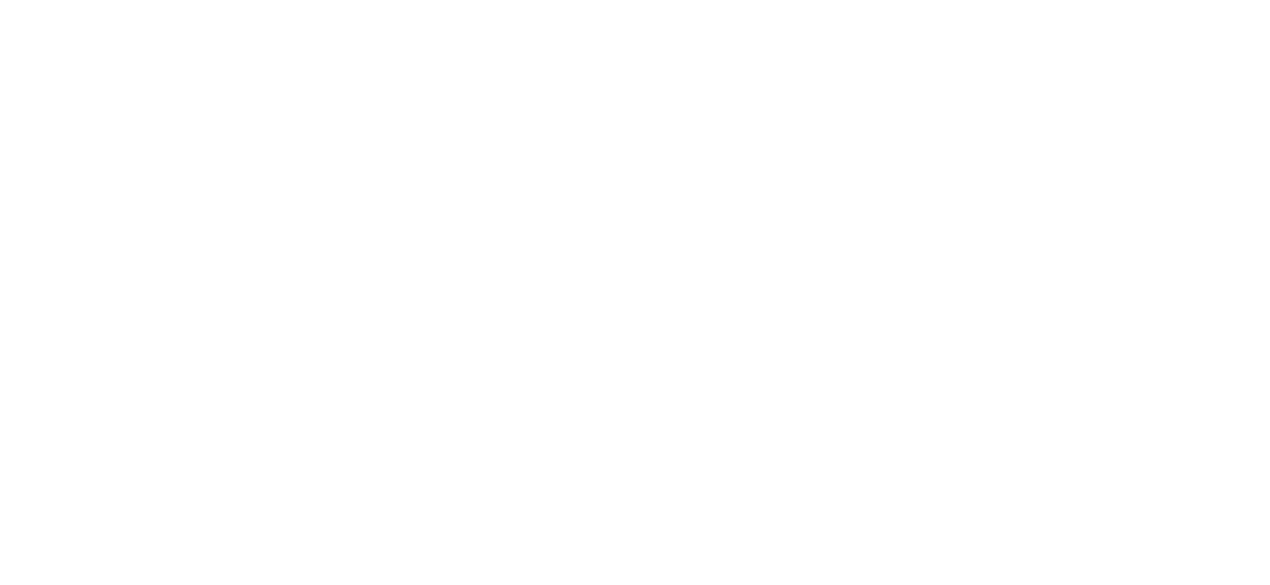 scroll, scrollTop: 0, scrollLeft: 0, axis: both 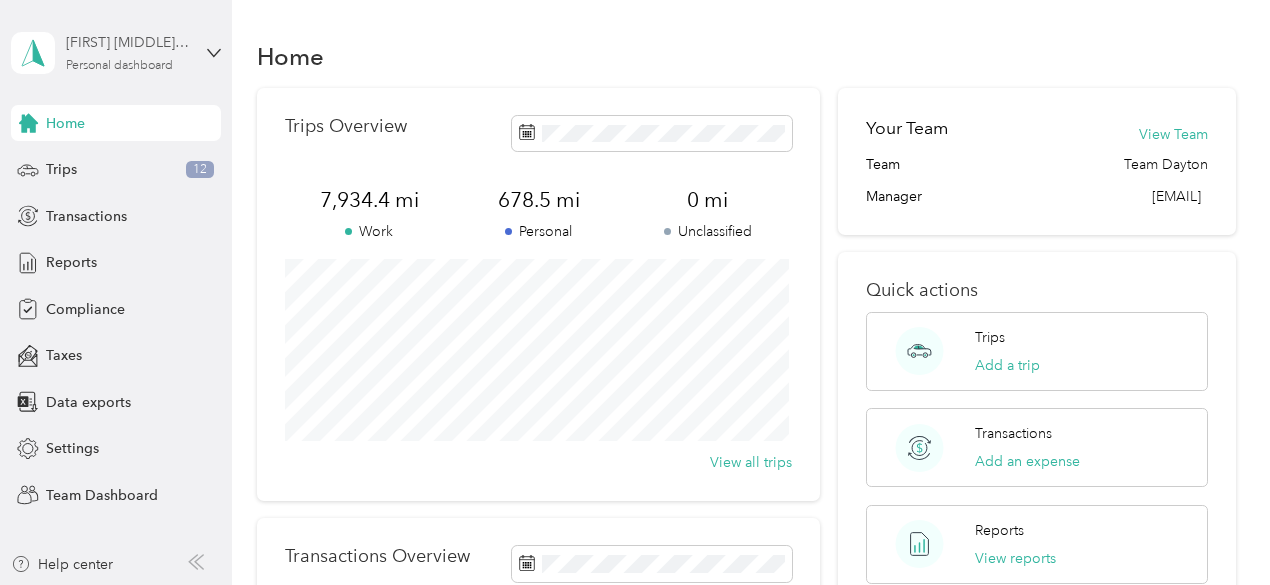 click on "Personal dashboard" at bounding box center (119, 66) 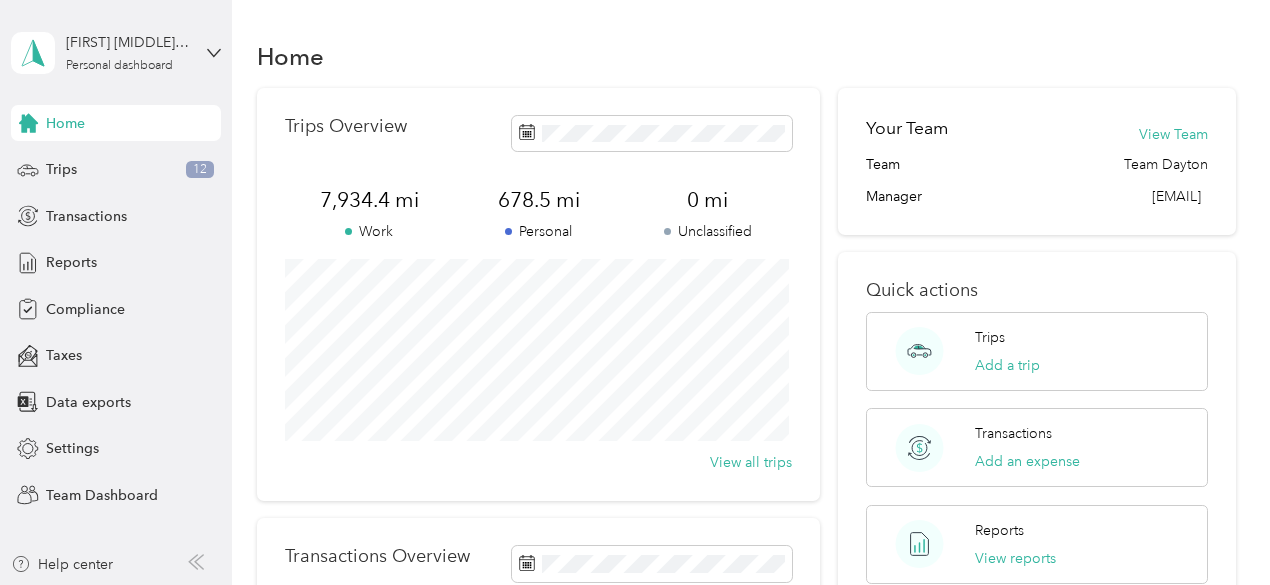 click on "Team dashboard" at bounding box center [163, 164] 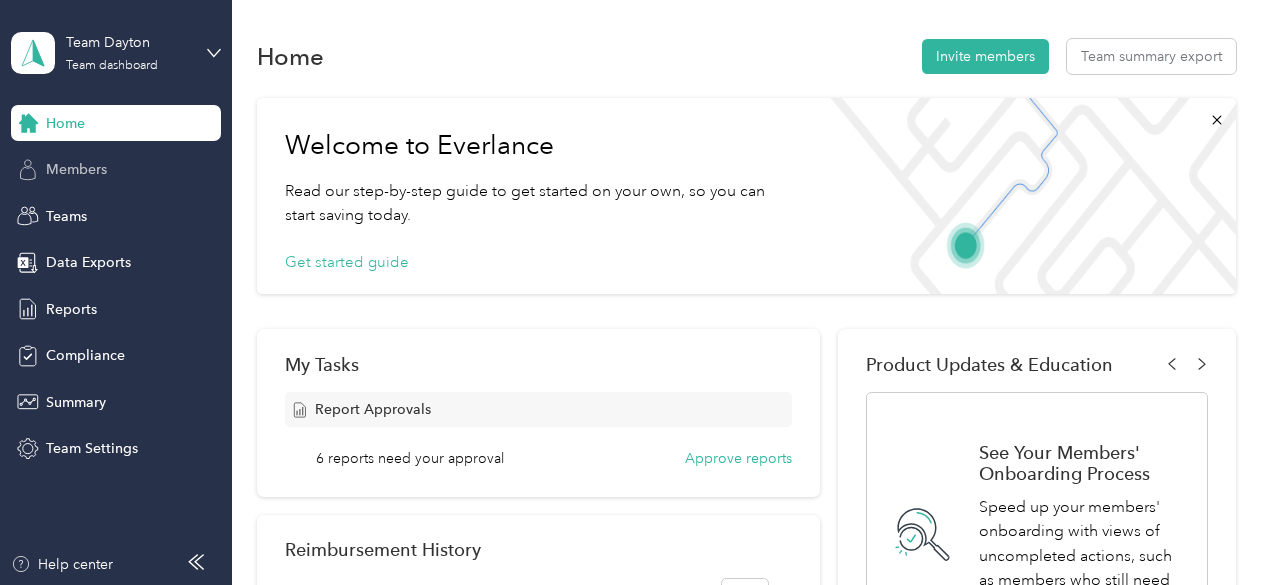 click on "Members" at bounding box center (76, 169) 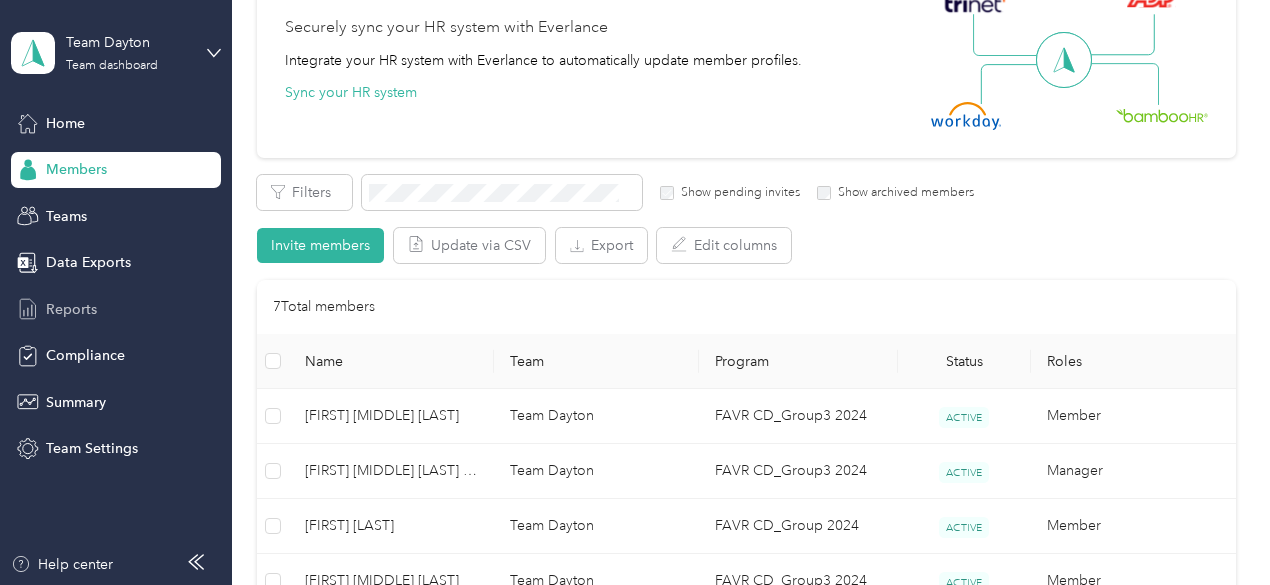 scroll, scrollTop: 200, scrollLeft: 0, axis: vertical 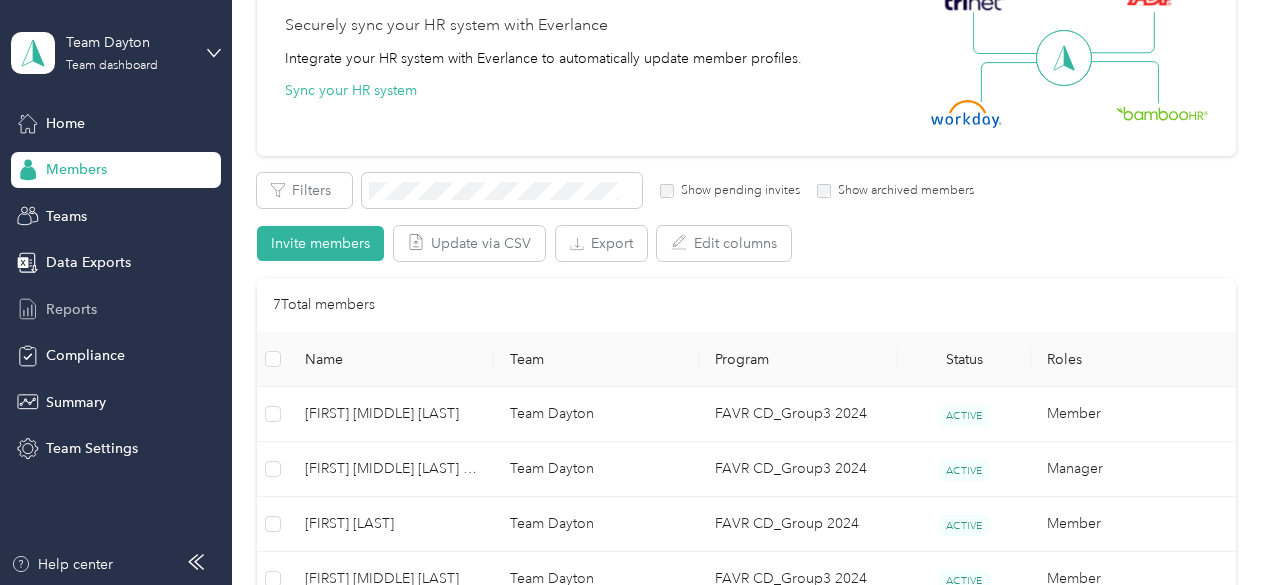 click on "Reports" at bounding box center [71, 309] 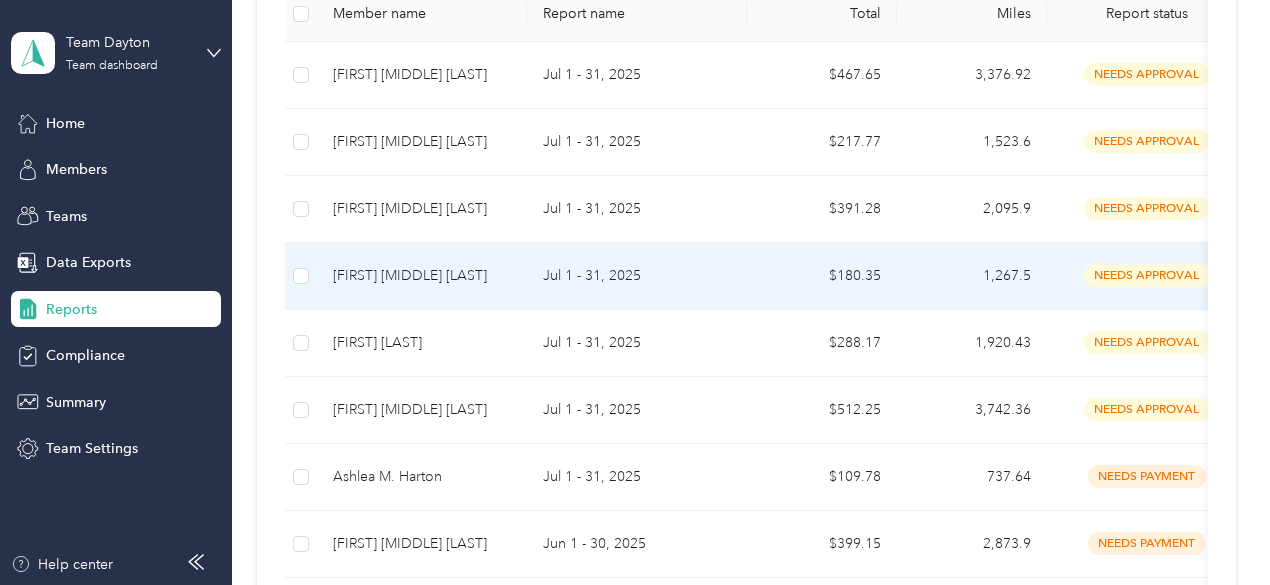 scroll, scrollTop: 400, scrollLeft: 0, axis: vertical 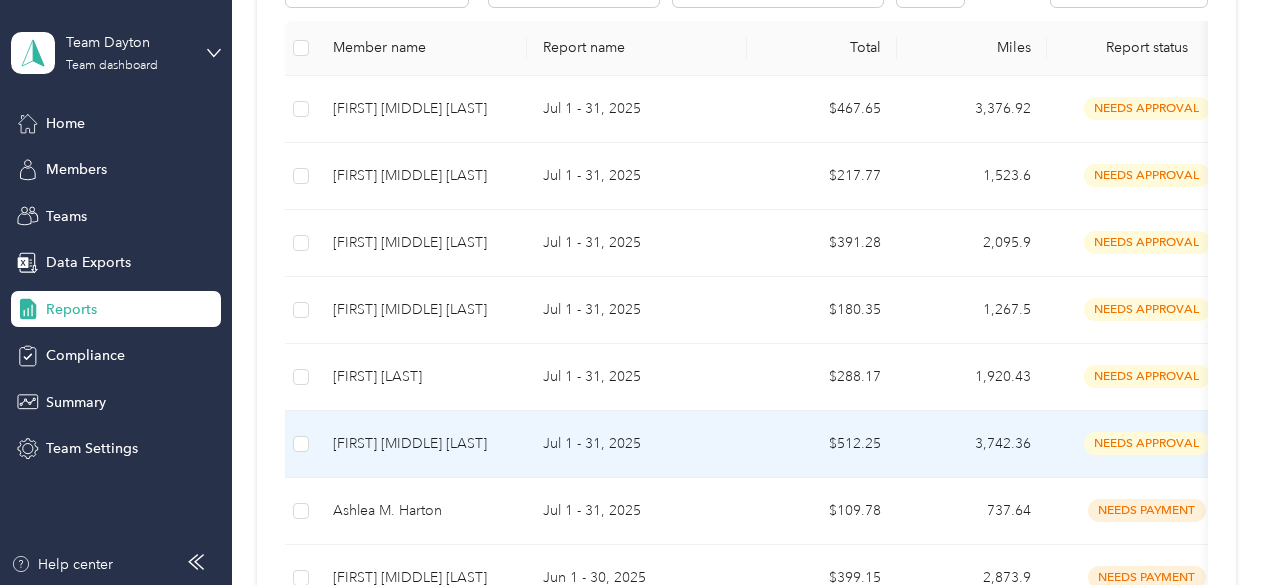 click on "[FIRST] [MIDDLE] [LAST]" at bounding box center [422, 444] 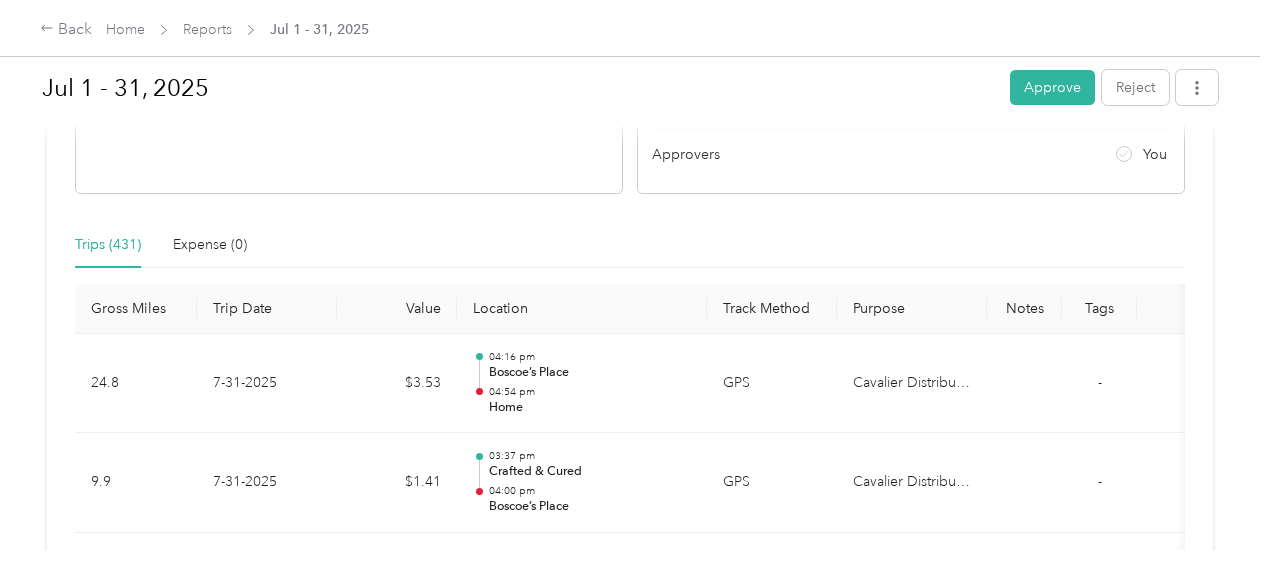 scroll, scrollTop: 400, scrollLeft: 0, axis: vertical 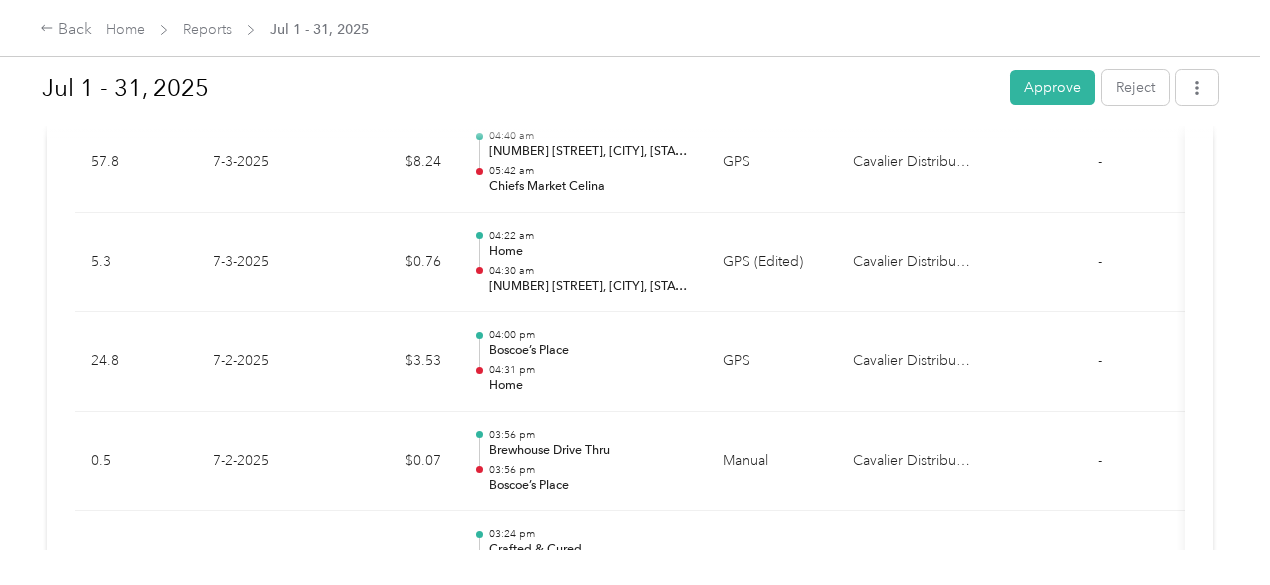 drag, startPoint x: 860, startPoint y: 334, endPoint x: 818, endPoint y: 617, distance: 286.09964 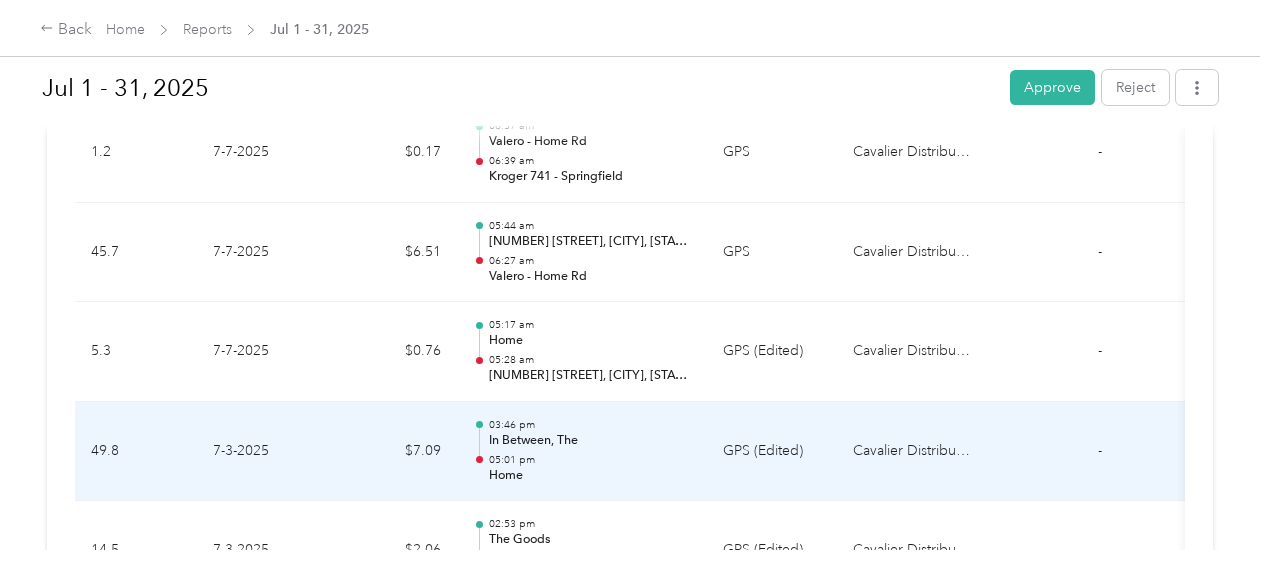 scroll, scrollTop: 36928, scrollLeft: 0, axis: vertical 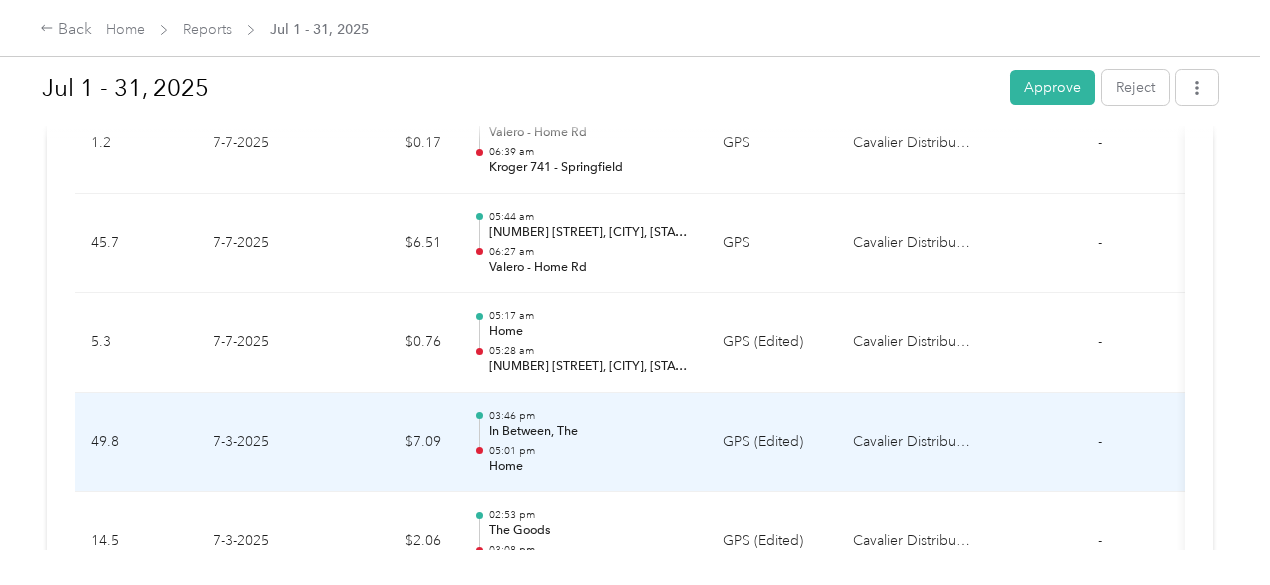 click on "Home" at bounding box center [590, 467] 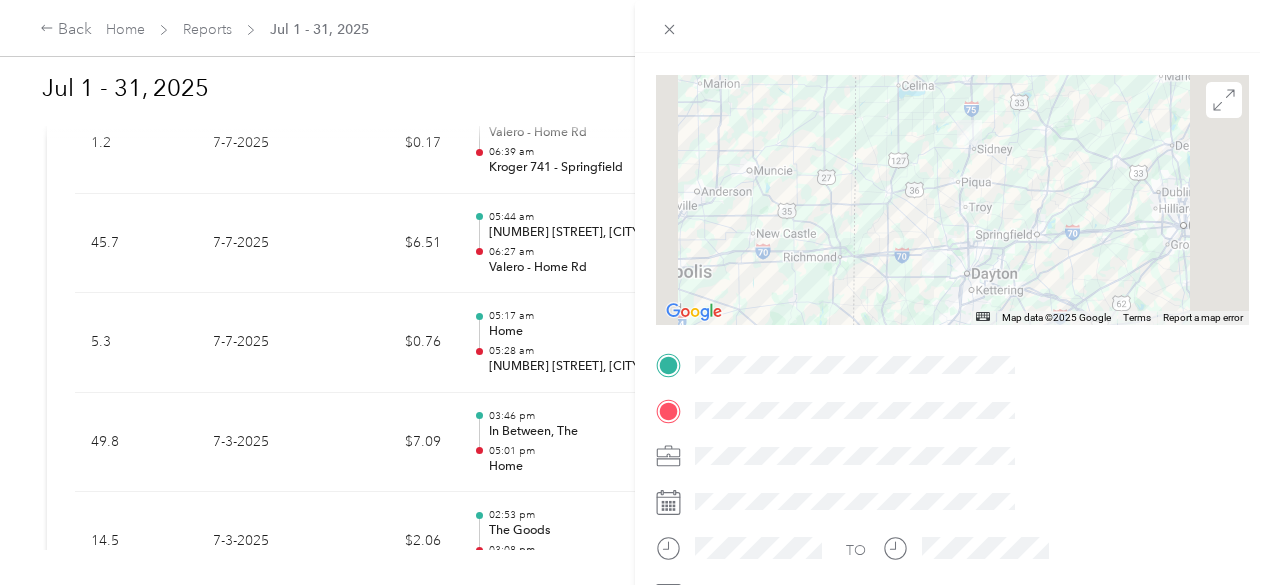scroll, scrollTop: 60, scrollLeft: 0, axis: vertical 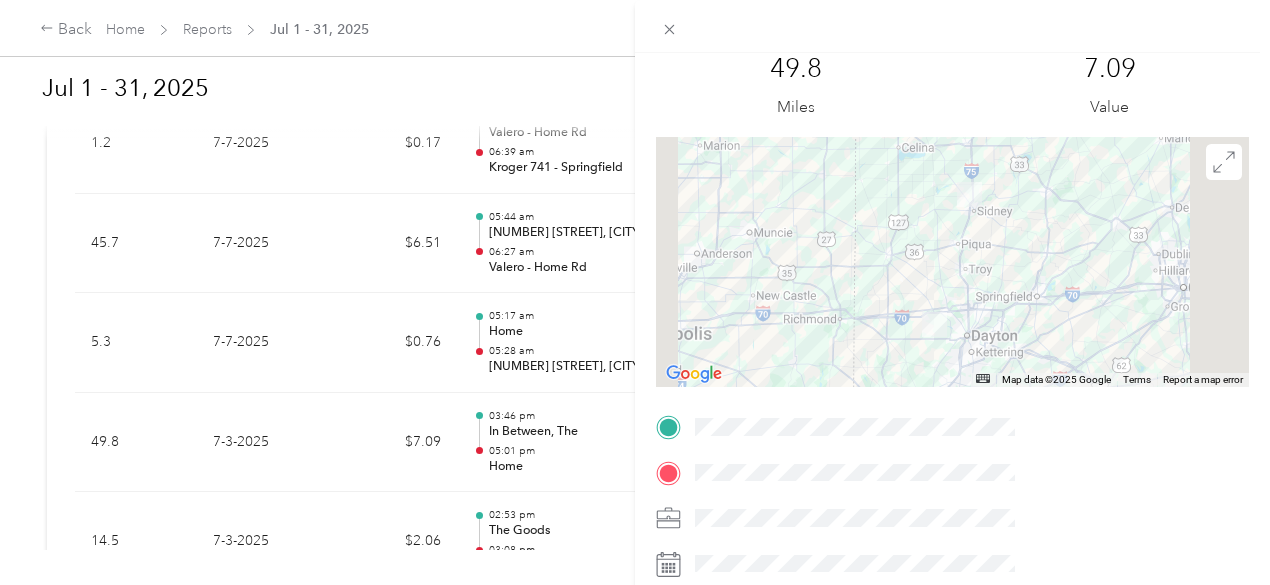 drag, startPoint x: 516, startPoint y: 420, endPoint x: 558, endPoint y: 419, distance: 42.0119 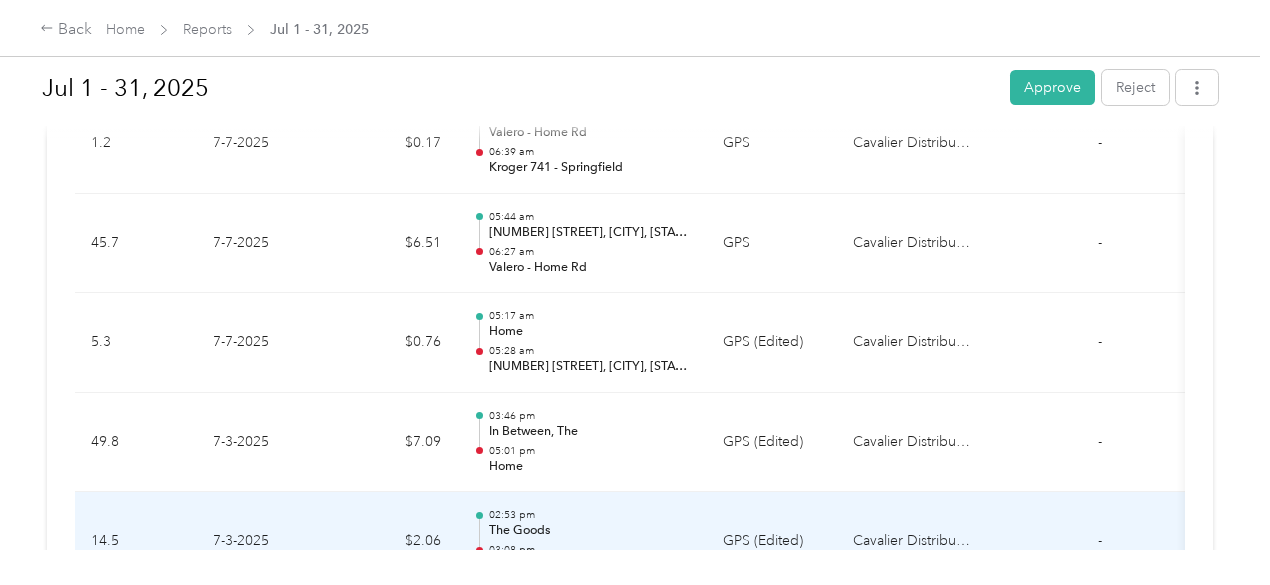 click on "03:08 pm" at bounding box center [590, 550] 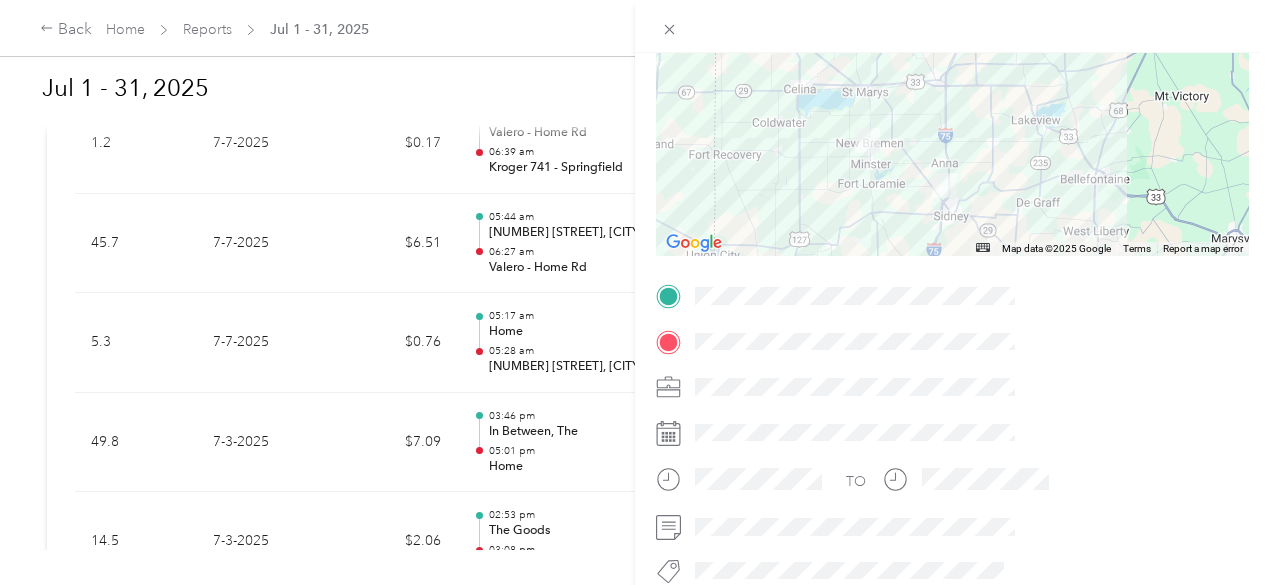scroll, scrollTop: 160, scrollLeft: 0, axis: vertical 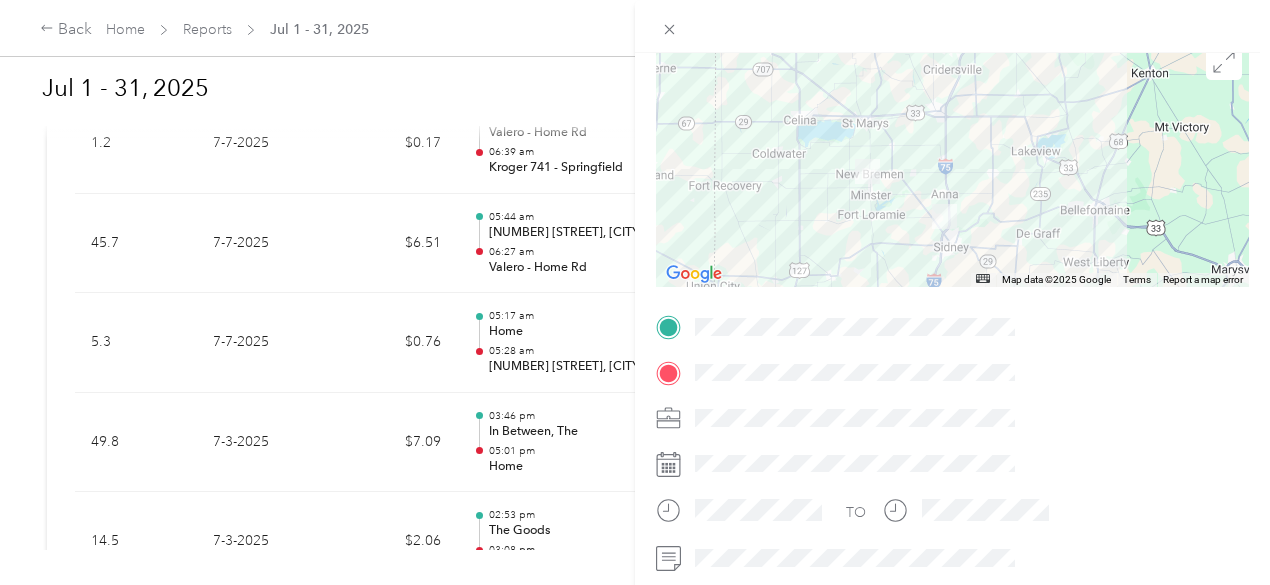 click on "Trip details This trip cannot be edited because it is either under review, approved, or paid. Contact your Team Manager to edit it. [DISTANCE] Miles [VALUE]  ← Move left → Move right ↑ Move up ↓ Move down + Zoom in - Zoom out Home Jump left by 75% End Jump right by 75% Page Up Jump up by 75% Page Down Jump down by 75% Map Data Map data ©2025 Google Map data ©2025 Google [DISTANCE] km  Click to toggle between metric and imperial units Terms Report a map error TO" at bounding box center (635, 292) 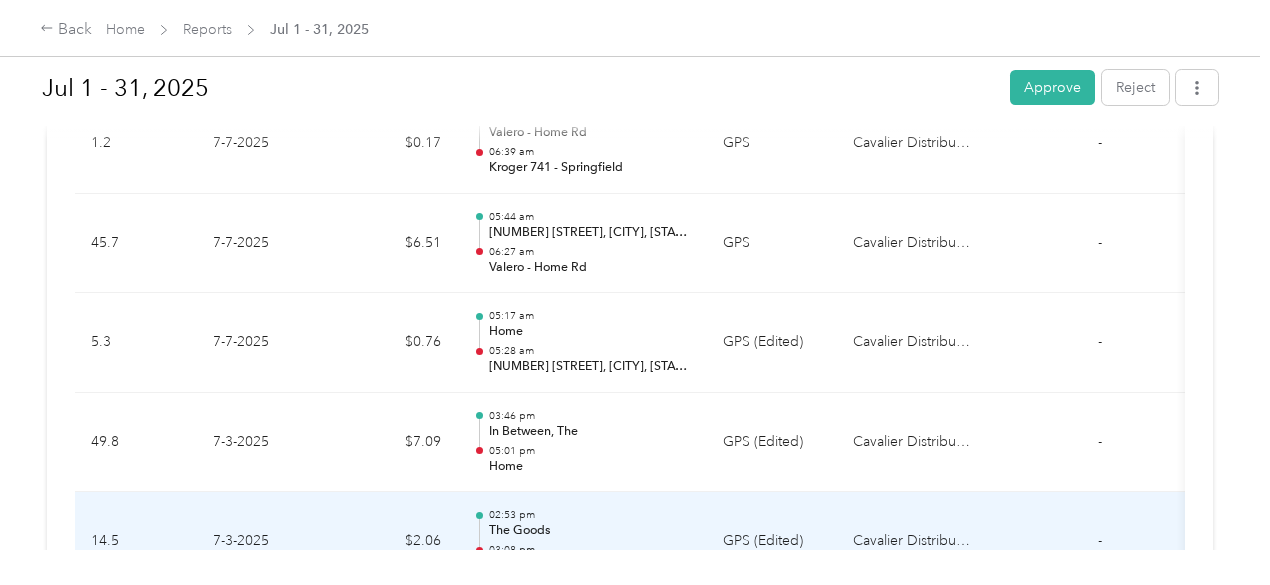click on "The Goods" at bounding box center [590, 531] 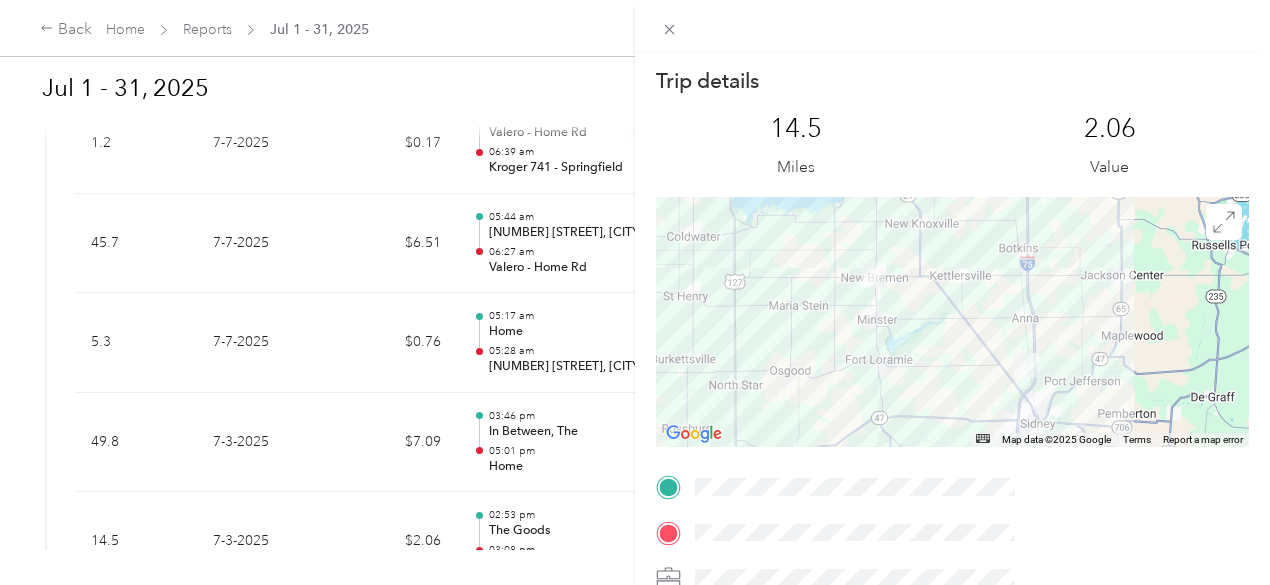 click on "Trip details This trip cannot be edited because it is either under review, approved, or paid. Contact your Team Manager to edit it. [DISTANCE] Miles [VALUE]  ← Move left → Move right ↑ Move up ↓ Move down + Zoom in - Zoom out Home Jump left by 75% End Jump right by 75% Page Up Jump up by 75% Page Down Jump down by 75% Map Data Map data ©2025 Google Map data ©2025 Google [DISTANCE] km  Click to toggle between metric and imperial units Terms Report a map error TO" at bounding box center (635, 292) 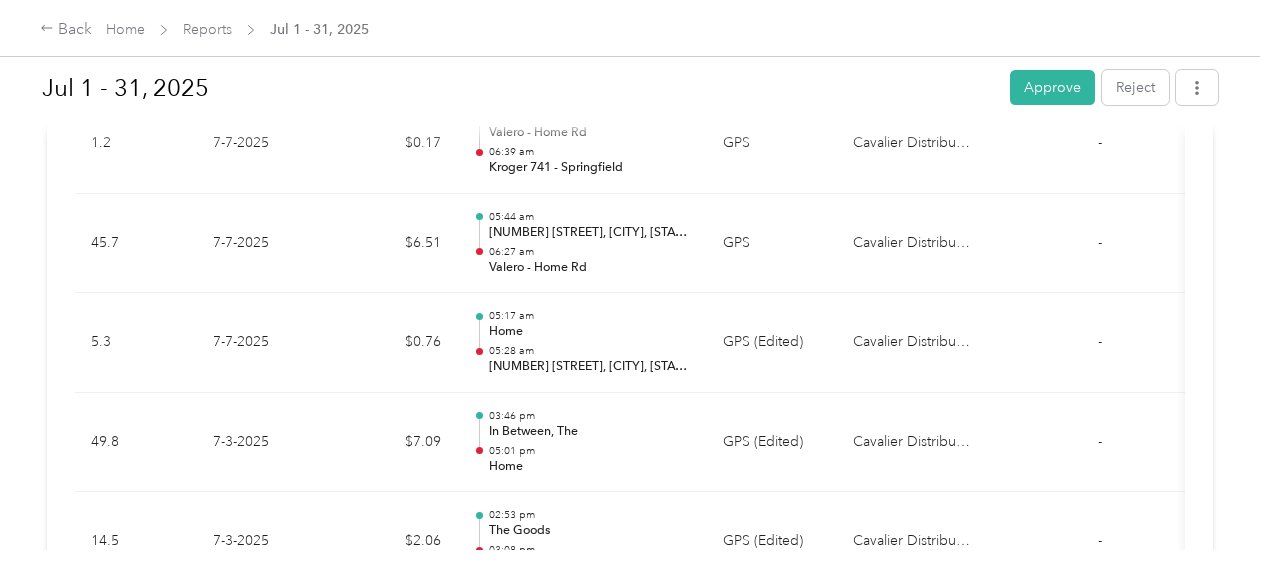 click at bounding box center (479, 642) 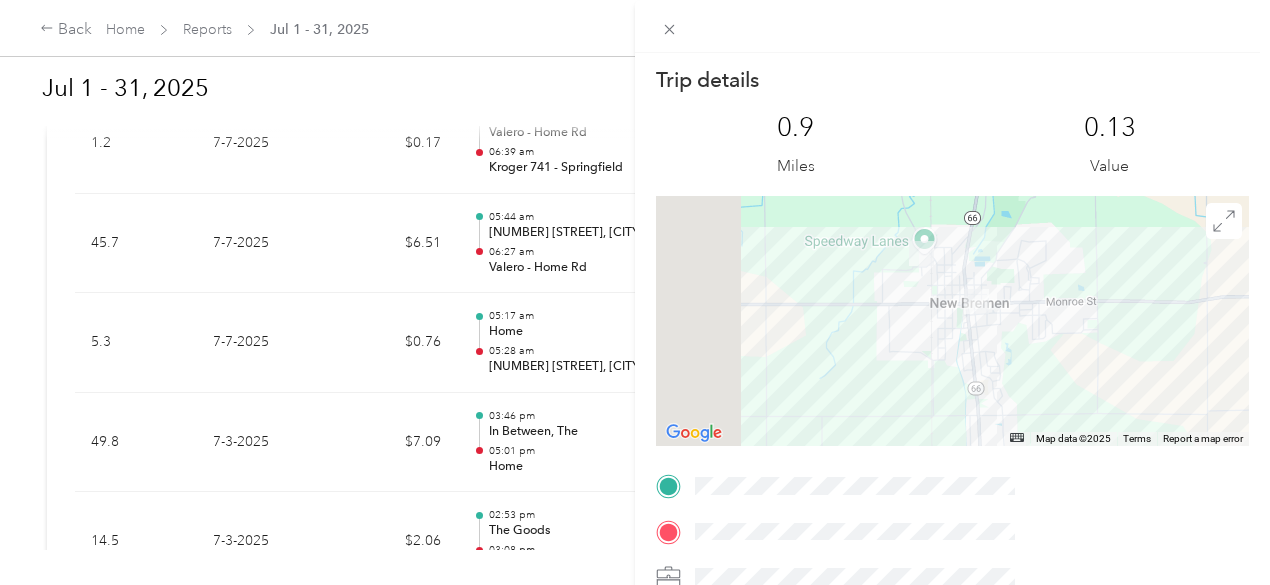 scroll, scrollTop: 0, scrollLeft: 0, axis: both 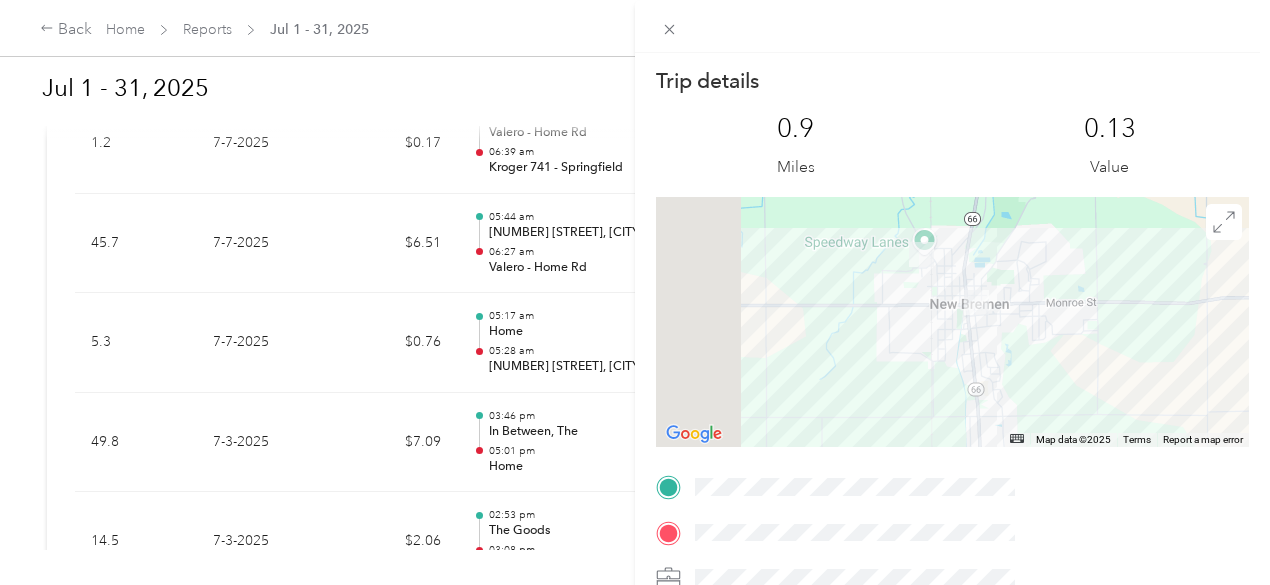 click on "Trip details This trip cannot be edited because it is either under review, approved, or paid. Contact your Team Manager to edit it. [DISTANCE] [VALUE]  ← Move left → Move right ↑ Move up ↓ Move down + Zoom in - Zoom out Home Jump left by [PERCENTAGE]% End Jump right by [PERCENTAGE]% Map Data Map data ©[YEAR] Map data ©[YEAR] [DISTANCE] [UNIT]  Click to toggle between metric and imperial units Terms Report a map error TO" at bounding box center [635, 292] 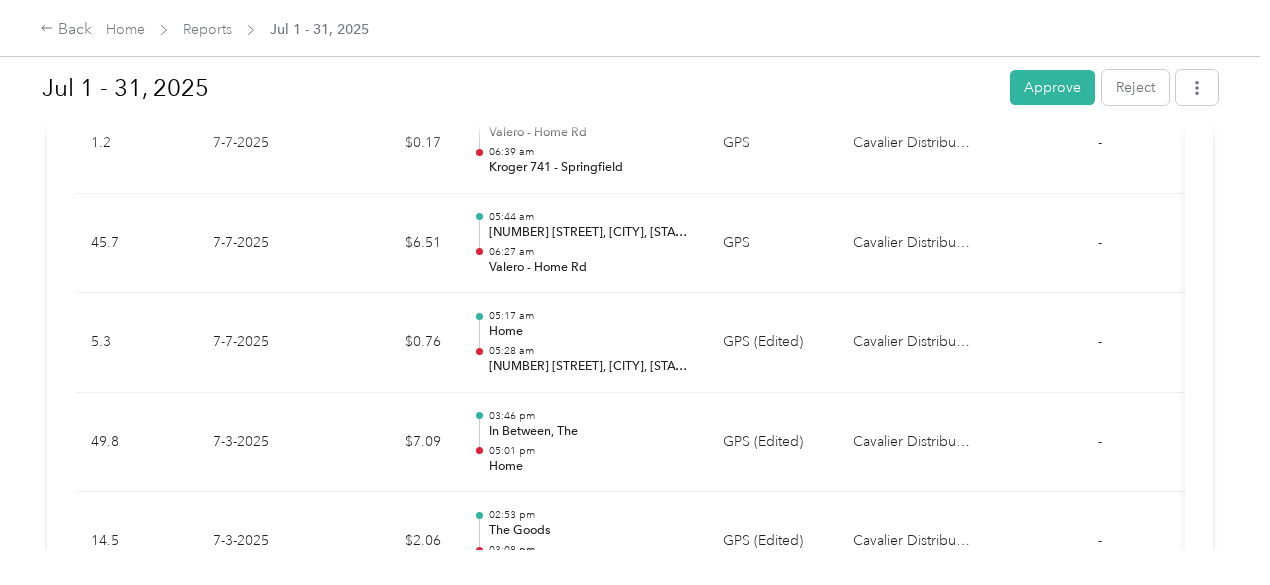 click on "Speedway Lanes" at bounding box center (590, 631) 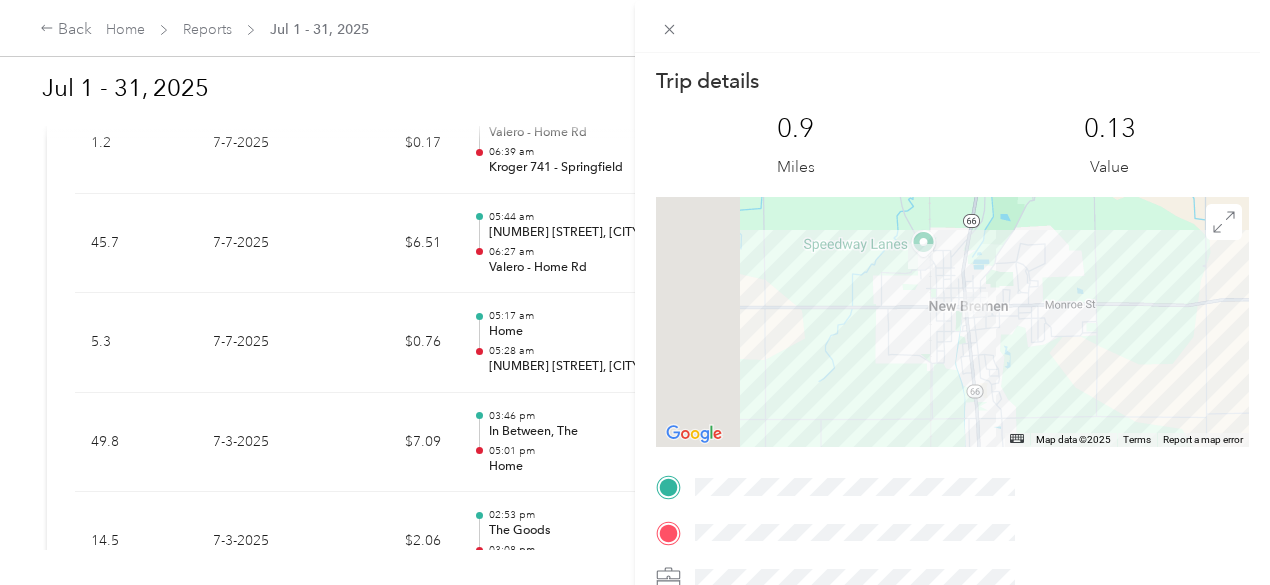 click on "Trip details This trip cannot be edited because it is either under review, approved, or paid. Contact your Team Manager to edit it. [DISTANCE] [VALUE]  ← Move left → Move right ↑ Move up ↓ Move down + Zoom in - Zoom out Home Jump left by [PERCENTAGE]% End Jump right by [PERCENTAGE]% Map Data Map data ©[YEAR] Map data ©[YEAR] [DISTANCE] [UNIT]  Click to toggle between metric and imperial units Terms Report a map error TO" at bounding box center [635, 292] 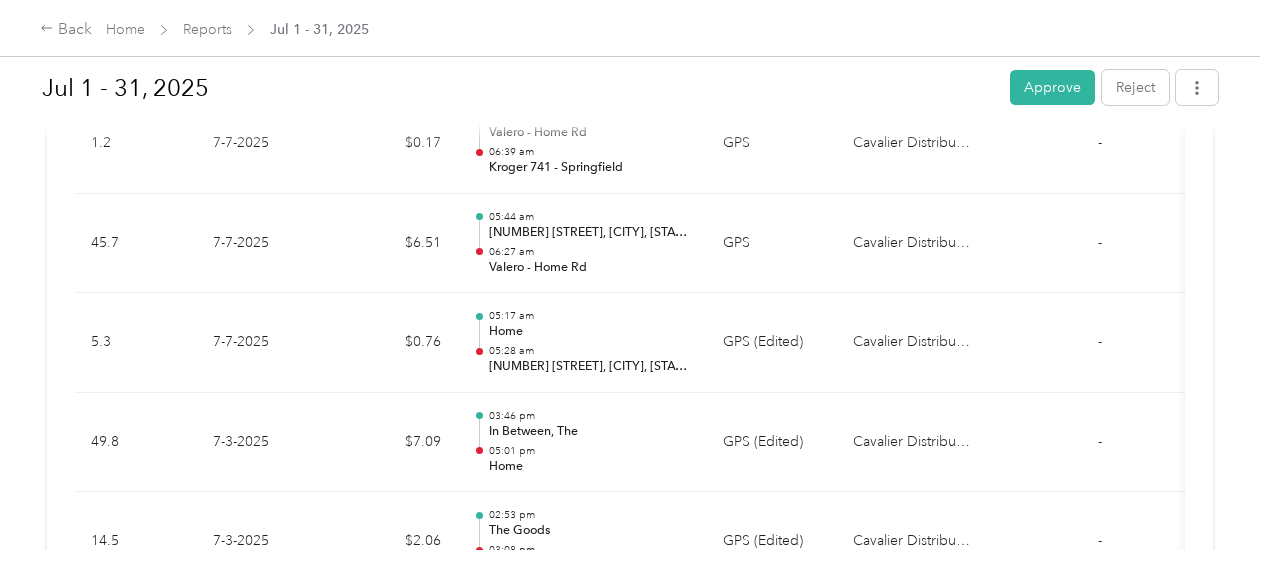 scroll, scrollTop: 37128, scrollLeft: 0, axis: vertical 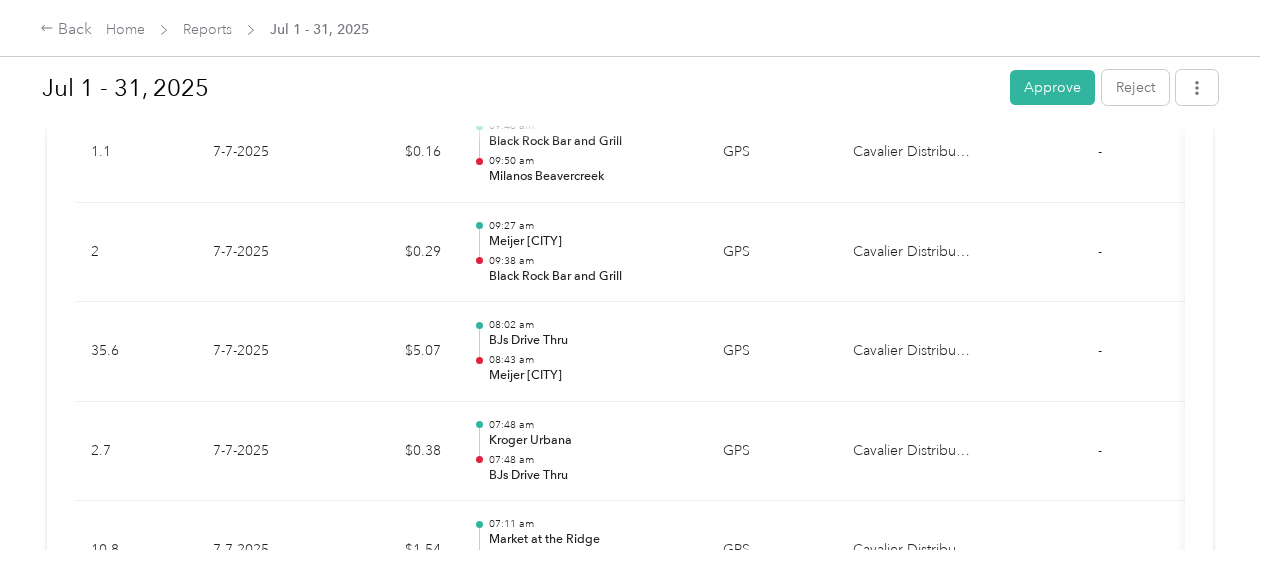 drag, startPoint x: 885, startPoint y: 480, endPoint x: 846, endPoint y: 347, distance: 138.60014 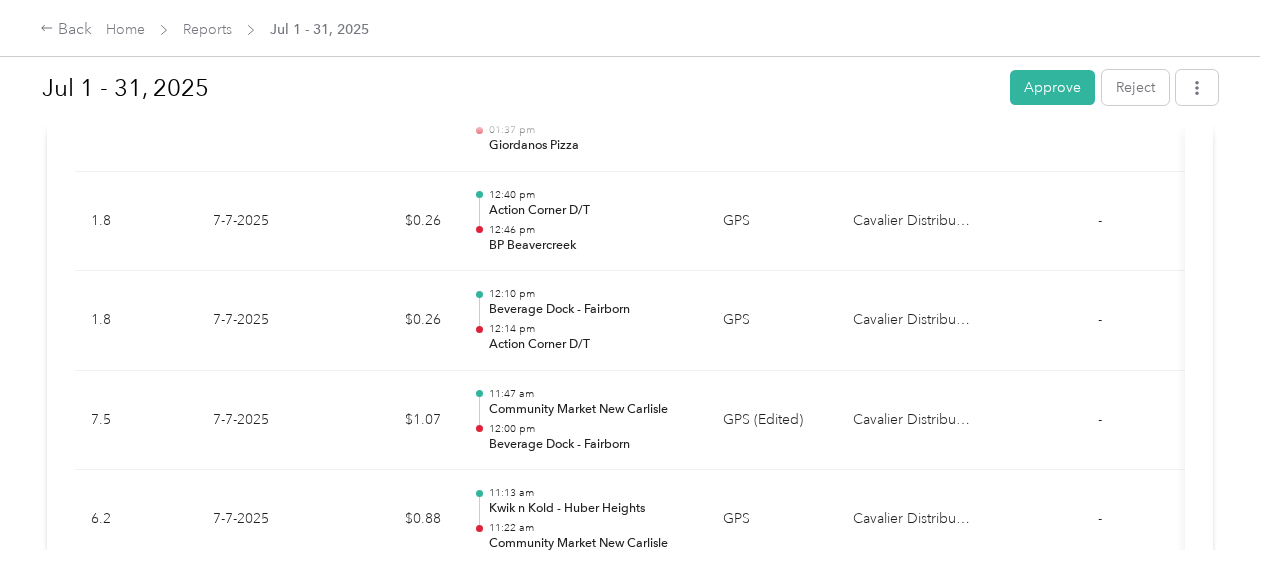 drag, startPoint x: 960, startPoint y: 428, endPoint x: 897, endPoint y: 275, distance: 165.46298 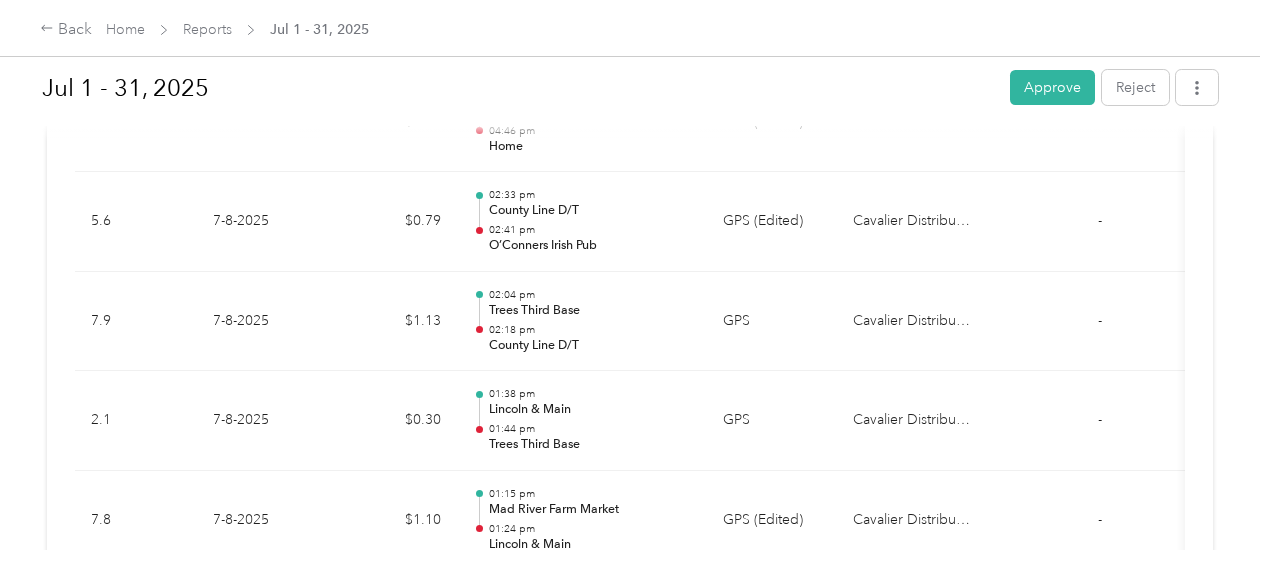 drag, startPoint x: 928, startPoint y: 403, endPoint x: 868, endPoint y: 214, distance: 198.29523 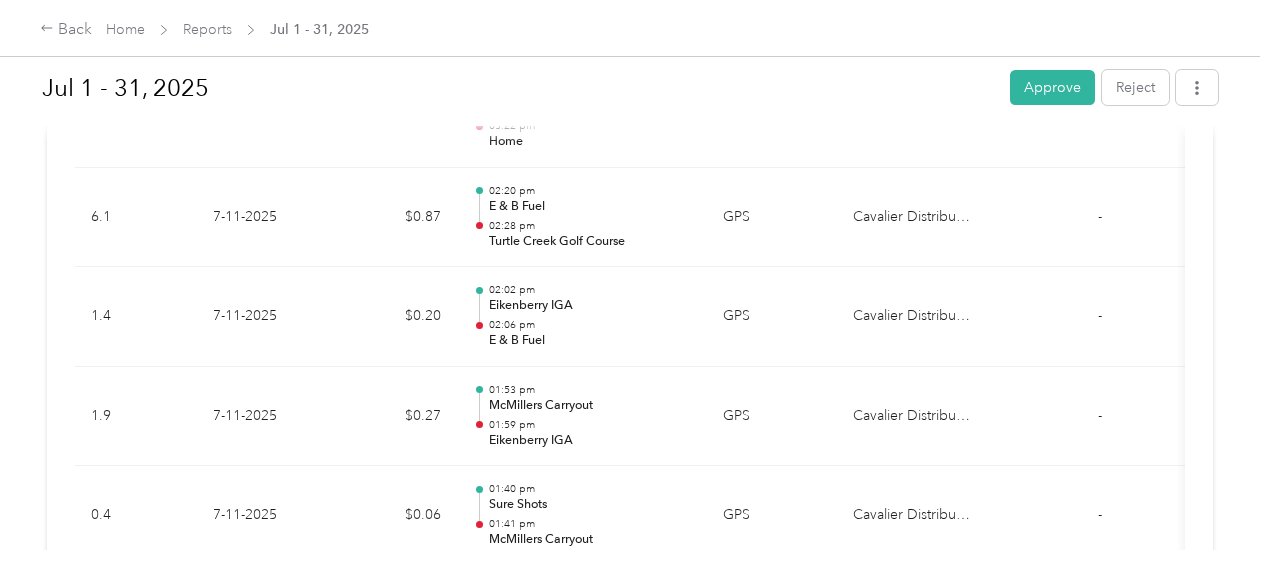 drag, startPoint x: 955, startPoint y: 416, endPoint x: 844, endPoint y: 397, distance: 112.61439 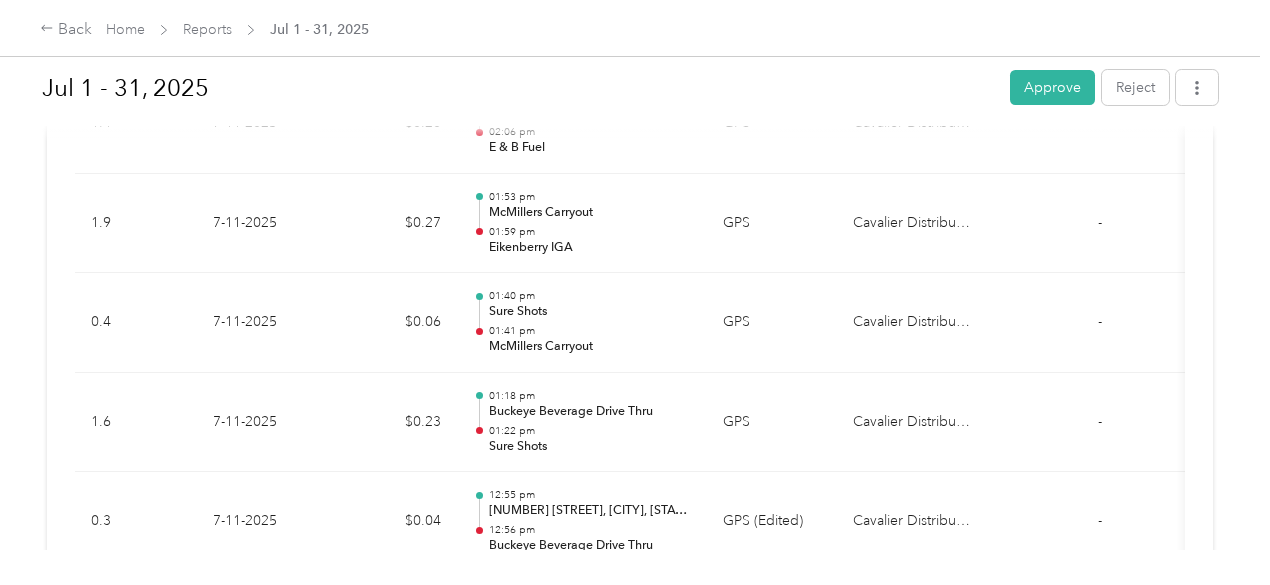 scroll, scrollTop: 27602, scrollLeft: 0, axis: vertical 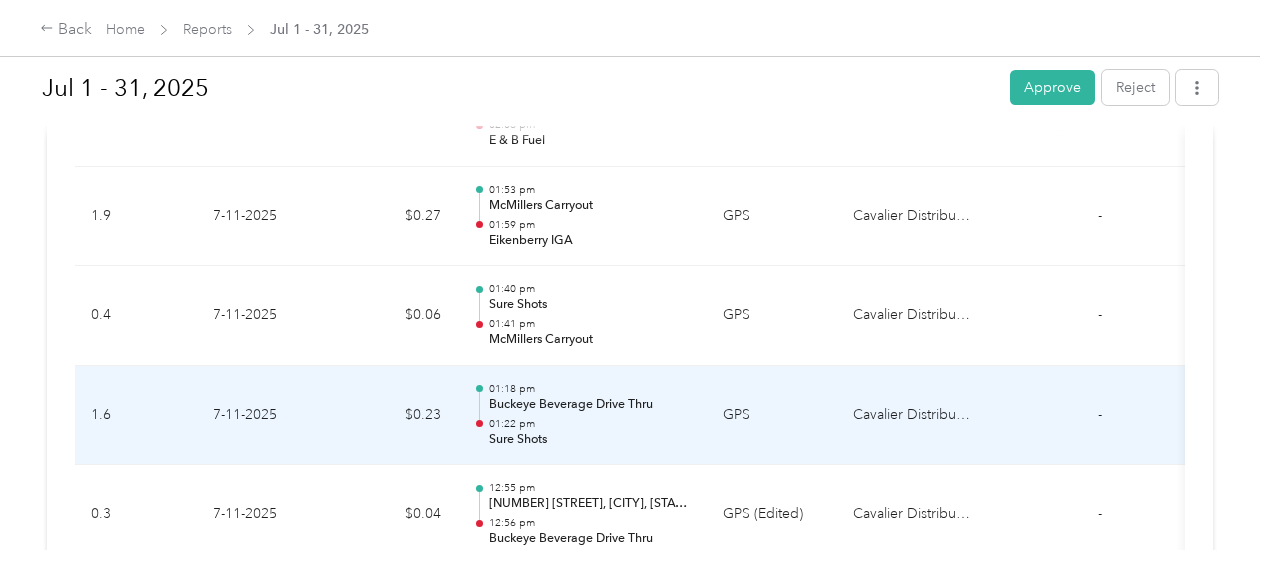 click on "01:22 pm" at bounding box center (590, 424) 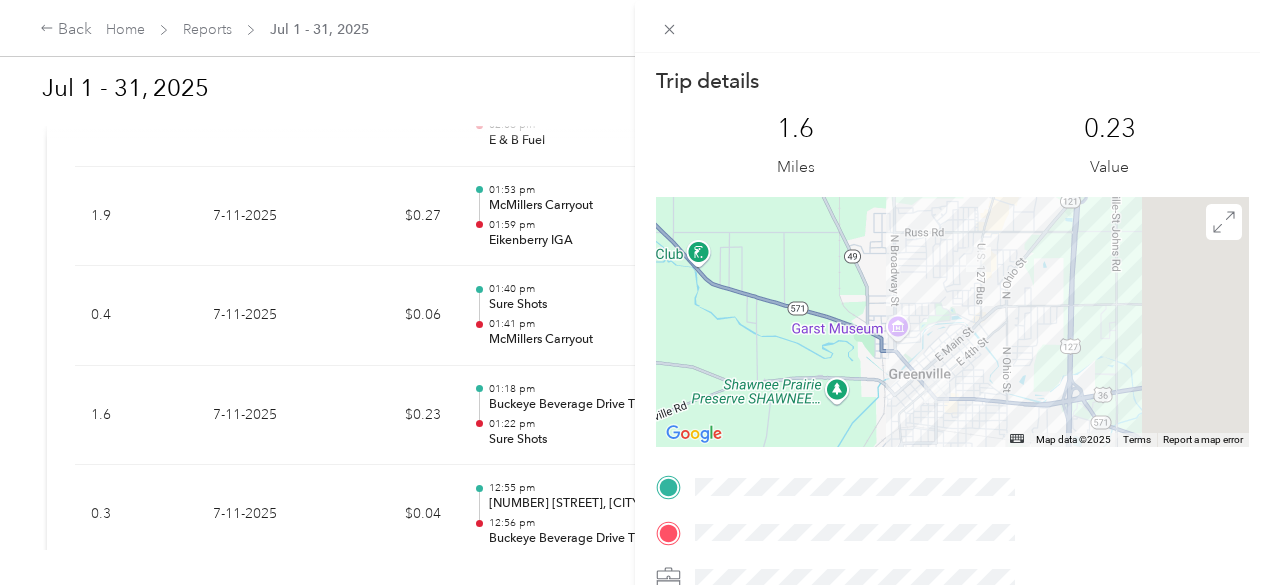 click on "Trip details This trip cannot be edited because it is either under review, approved, or paid. Contact your Team Manager to edit it. [DISTANCE] [VALUE]  ← Move left → Move right ↑ Move up ↓ Move down + Zoom in - Zoom out Home Jump left by 75% End Jump right by 75% Page Up Jump up by 75% Page Down Jump down by 75% Map Data Map data ©2025 Map data ©2025 [DISTANCE]  Click to toggle between metric and imperial units Terms Report a map error TO" at bounding box center (635, 292) 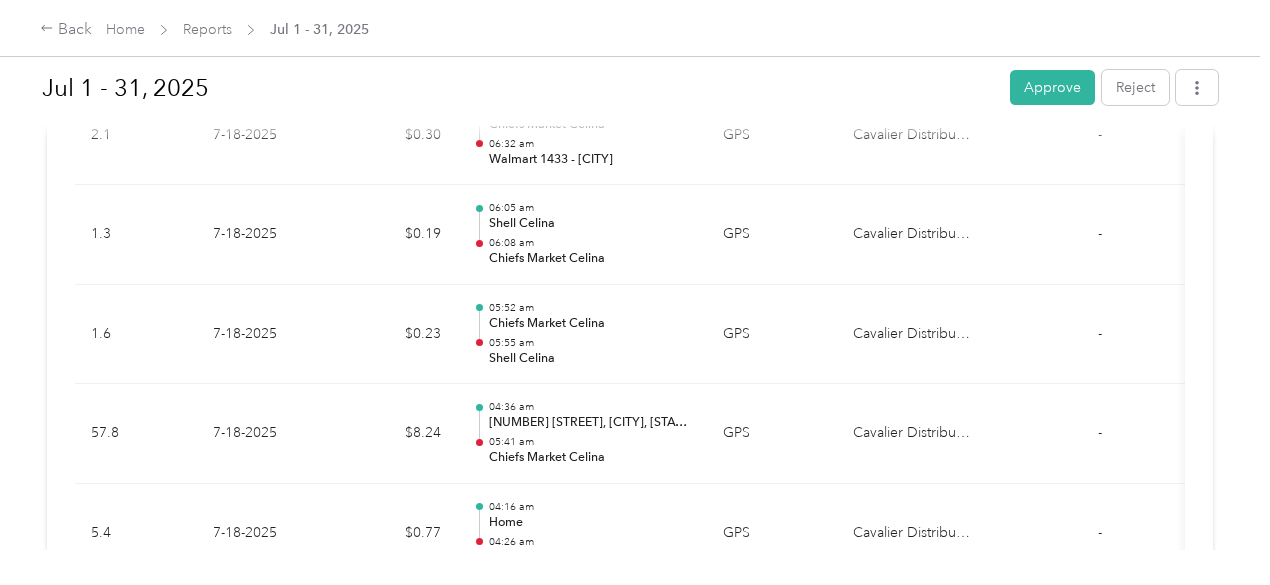 scroll, scrollTop: 17902, scrollLeft: 0, axis: vertical 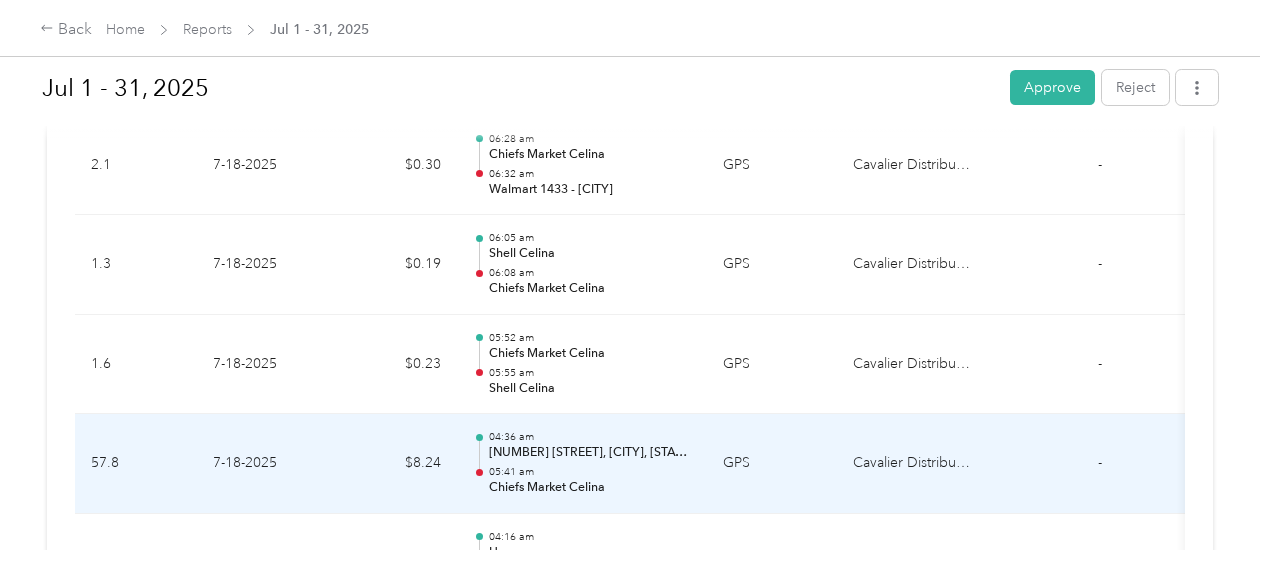 click on "[TIME] [NUMBER] [STREET], [CITY], [STATE] [TIME] Chiefs Market [CITY]" at bounding box center (590, 463) 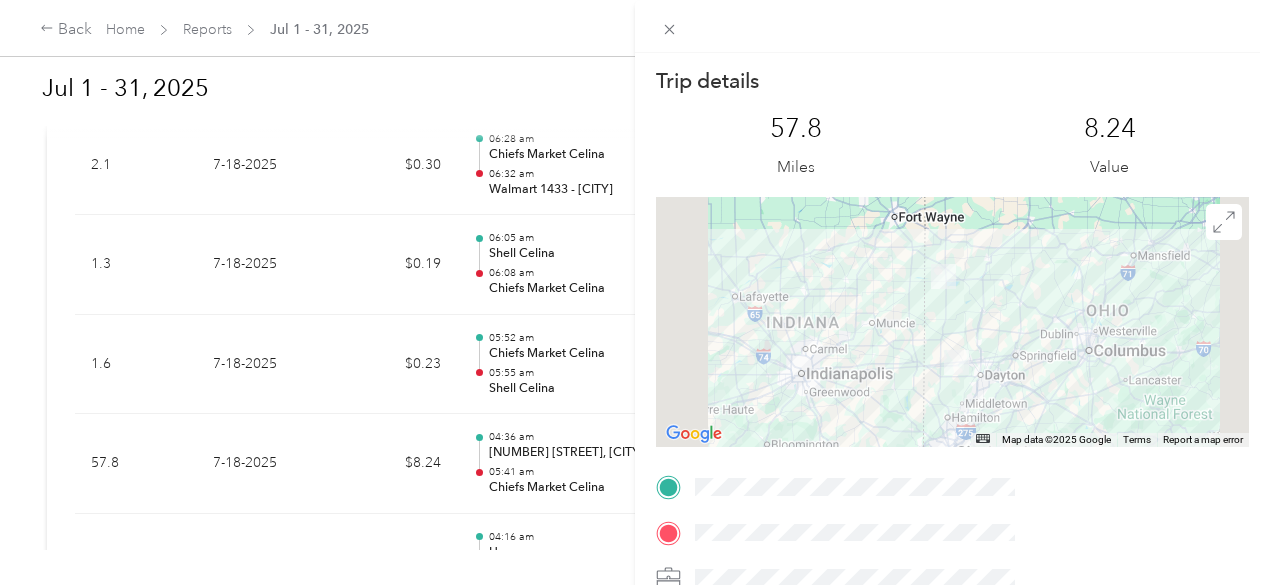 click on "Trip details This trip cannot be edited because it is either under review, approved, or paid. Contact your Team Manager to edit it. [DISTANCE] [VALUE]  ← Move left → Move right ↑ Move up ↓ Move down + Zoom in - Zoom out Home Jump left by 75% End Jump right by 75% Page Up Jump up by 75% Page Down Jump down by 75% Map Data Map data ©2025 Map data ©2025 [DISTANCE]  Click to toggle between metric and imperial units Terms Report a map error TO" at bounding box center [635, 292] 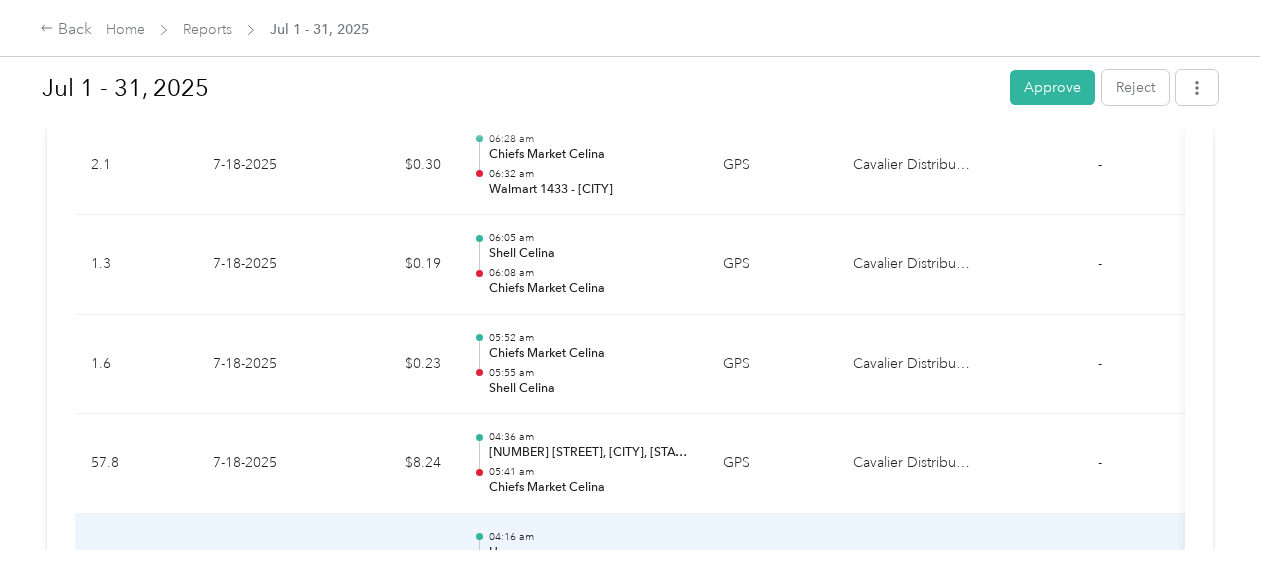 click on "04:26 am" at bounding box center [590, 572] 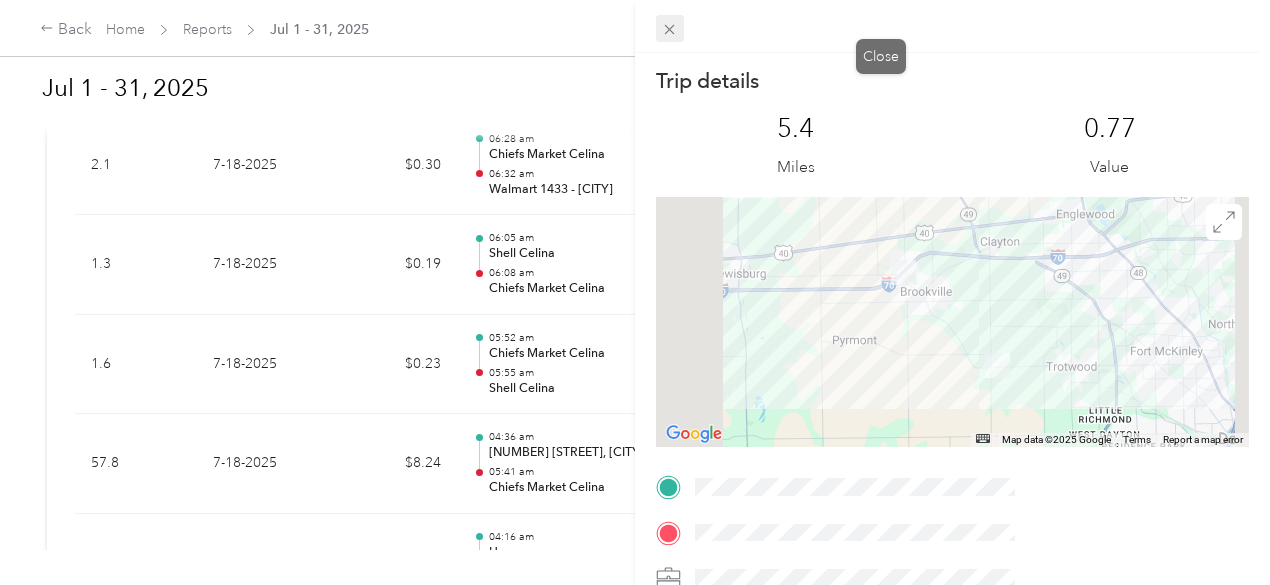 click 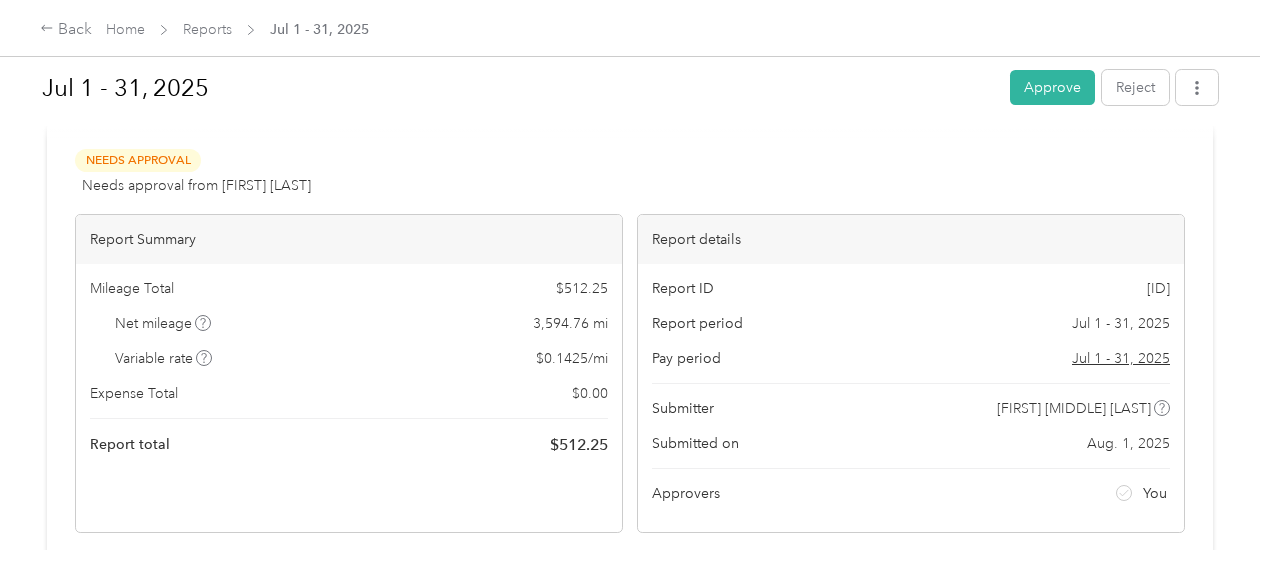 scroll, scrollTop: 0, scrollLeft: 0, axis: both 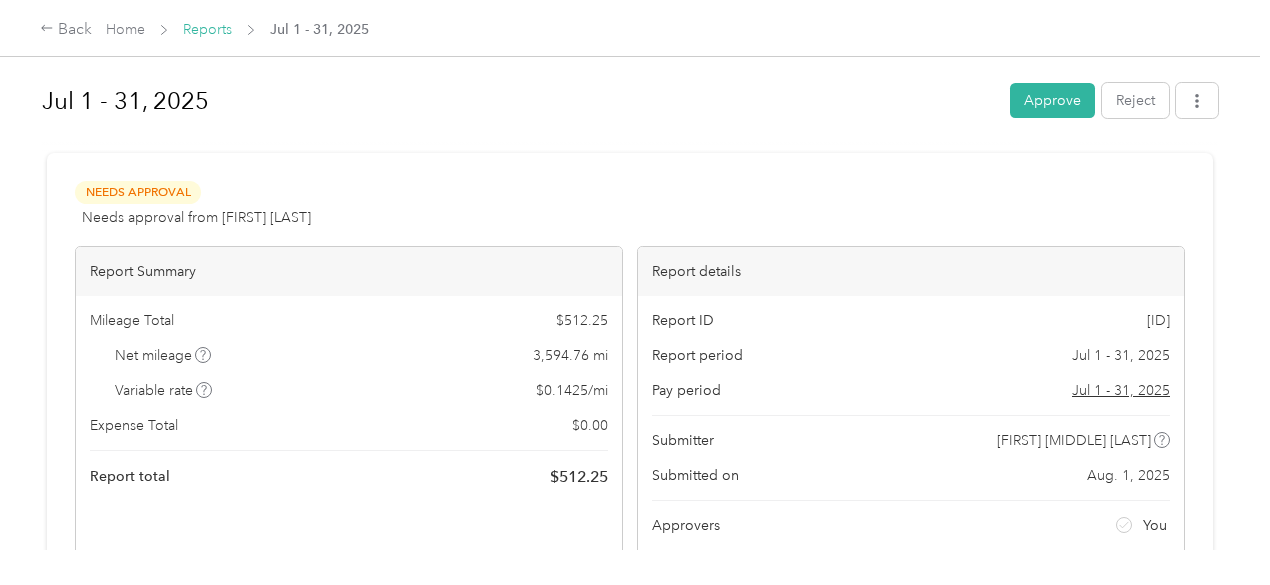 click on "Reports" at bounding box center [207, 29] 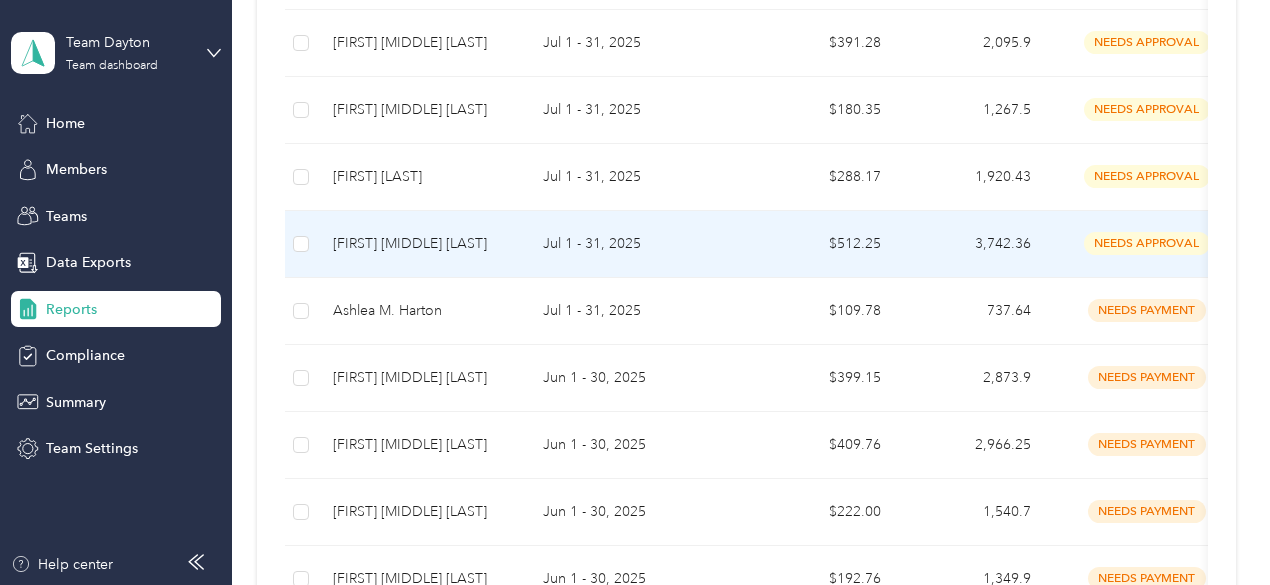 scroll, scrollTop: 500, scrollLeft: 0, axis: vertical 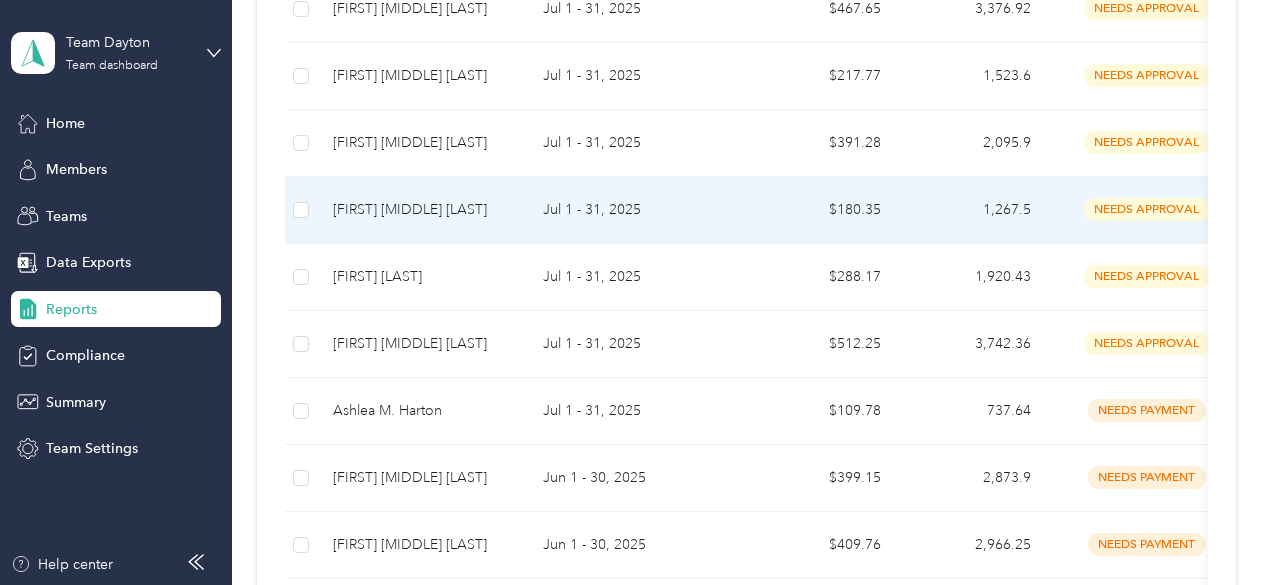 click on "[FIRST] [MIDDLE] [LAST]" at bounding box center (422, 210) 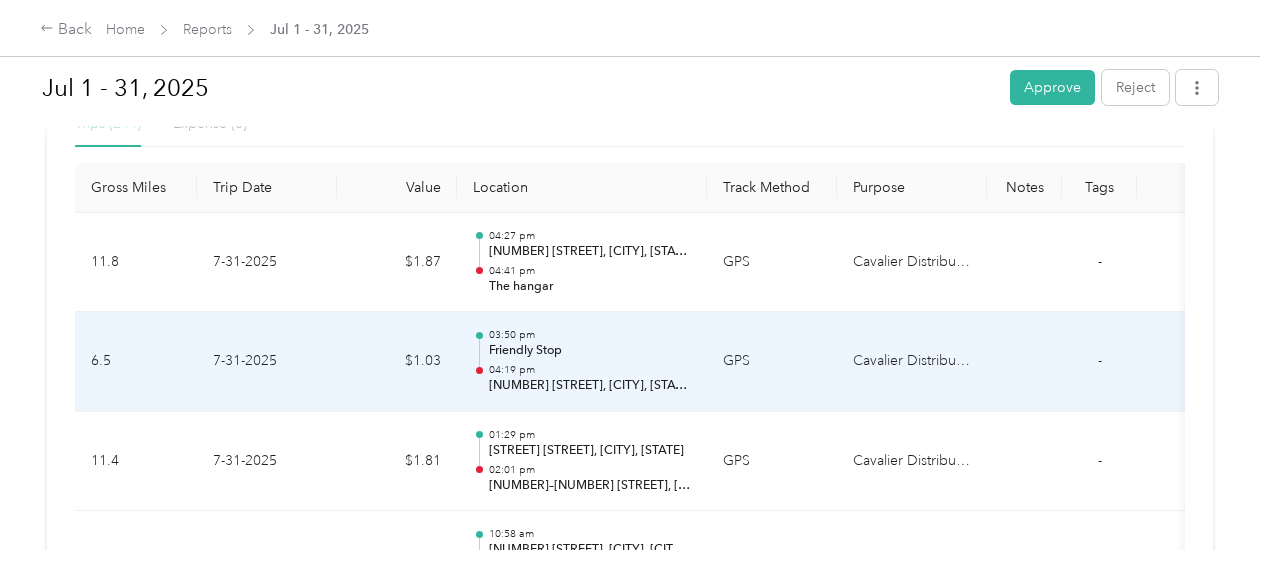 scroll, scrollTop: 500, scrollLeft: 0, axis: vertical 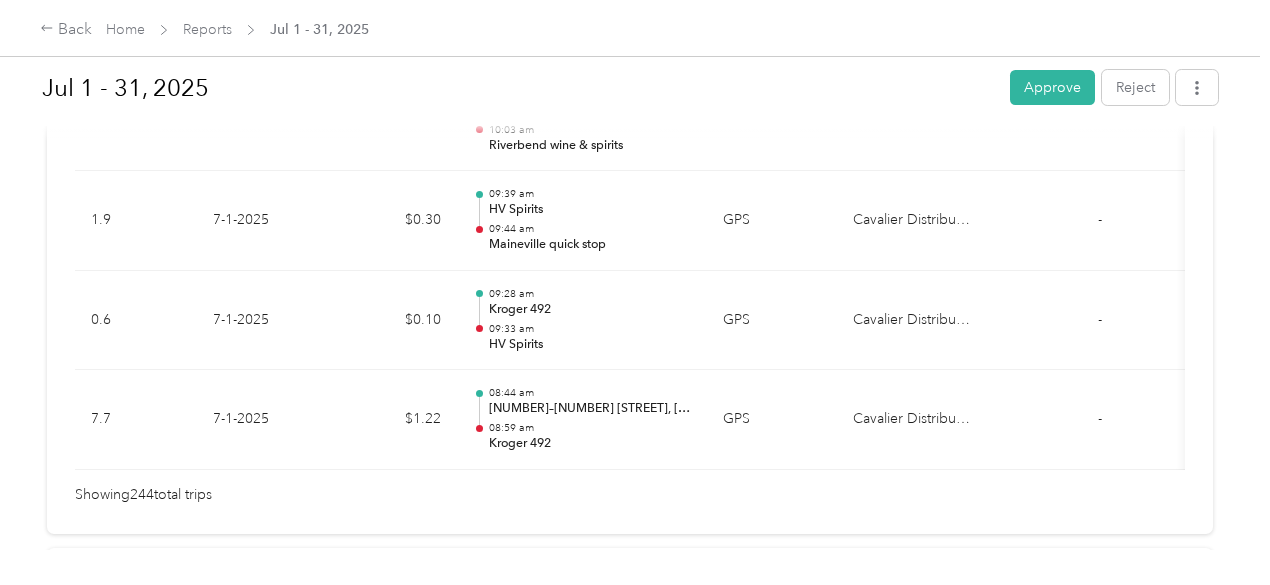 drag, startPoint x: 894, startPoint y: 293, endPoint x: 875, endPoint y: 632, distance: 339.53204 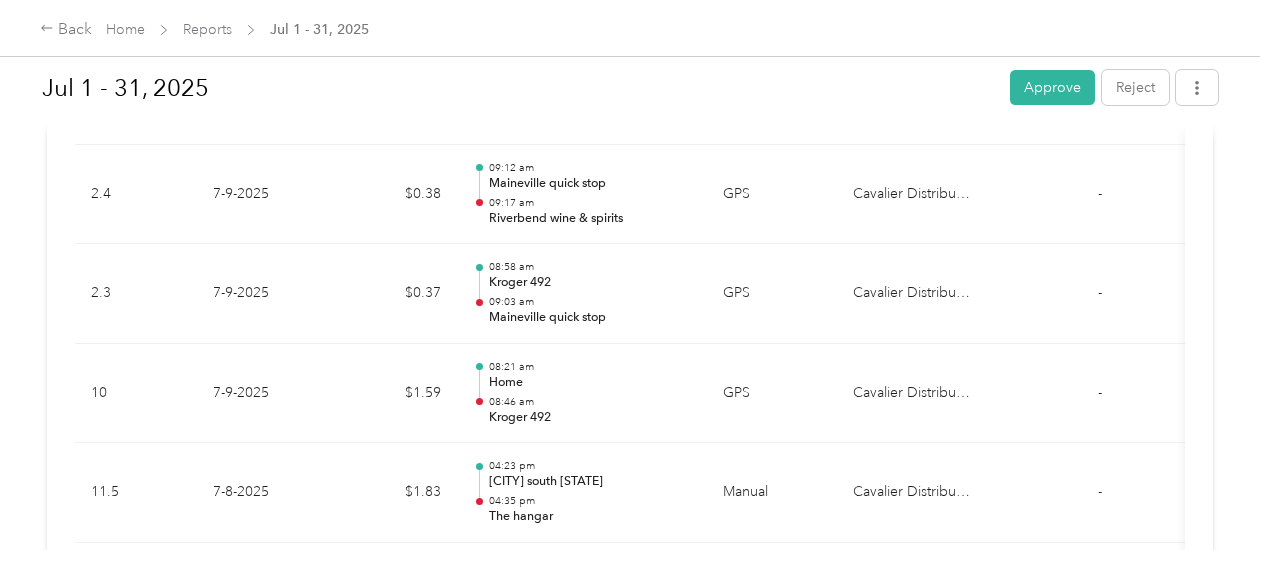 scroll, scrollTop: 19113, scrollLeft: 0, axis: vertical 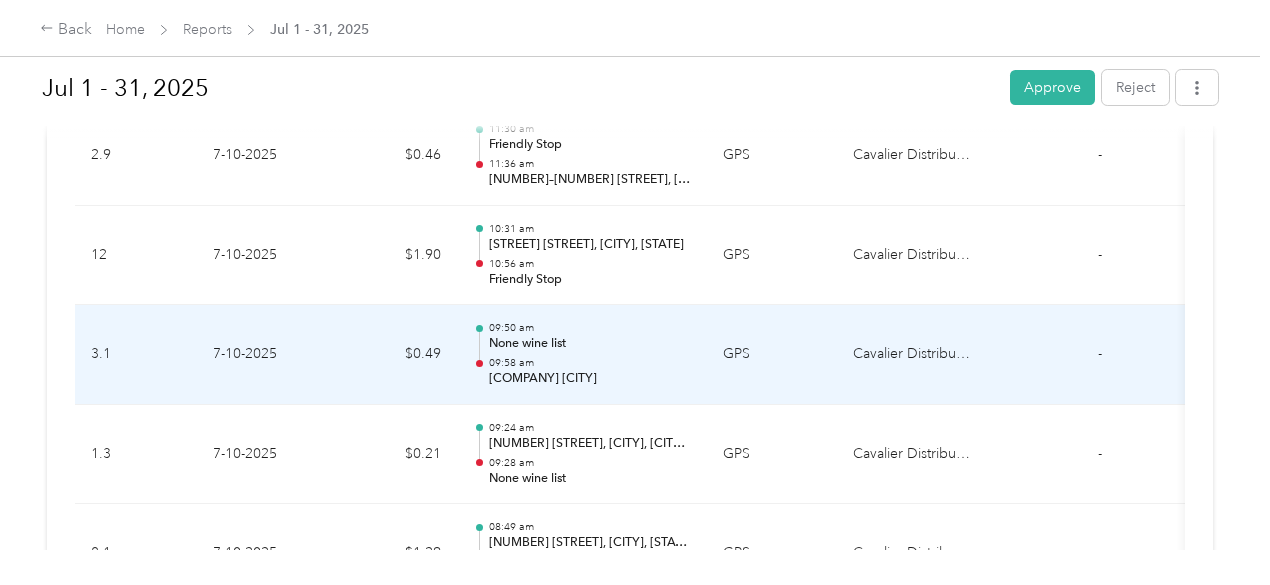 click on "GPS" at bounding box center (772, 355) 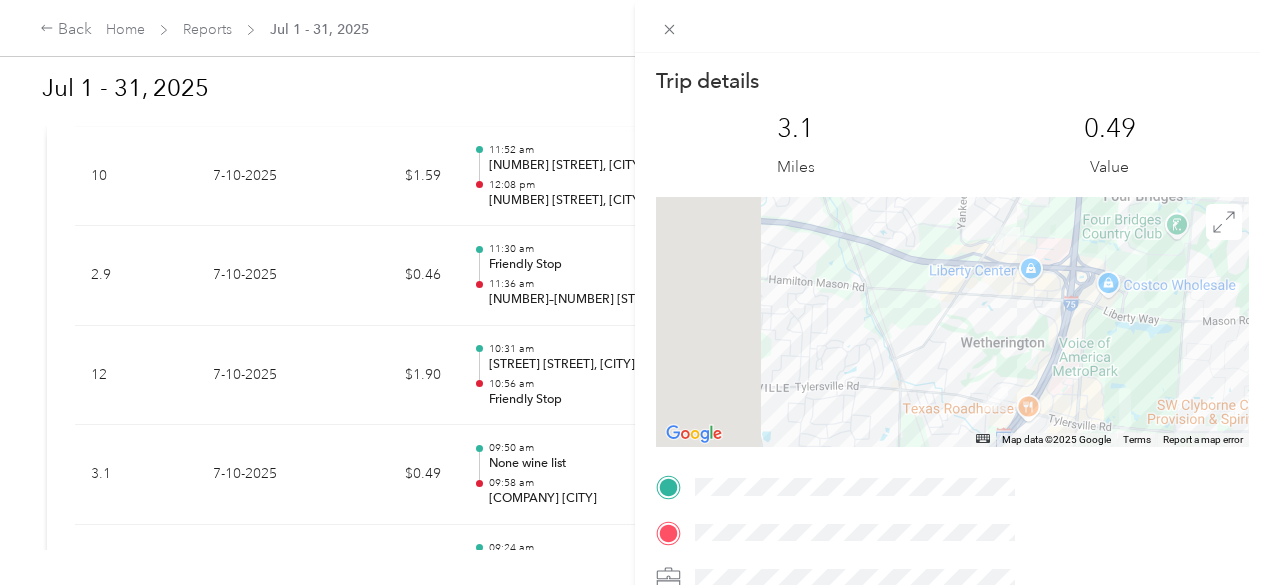 scroll, scrollTop: 17453, scrollLeft: 0, axis: vertical 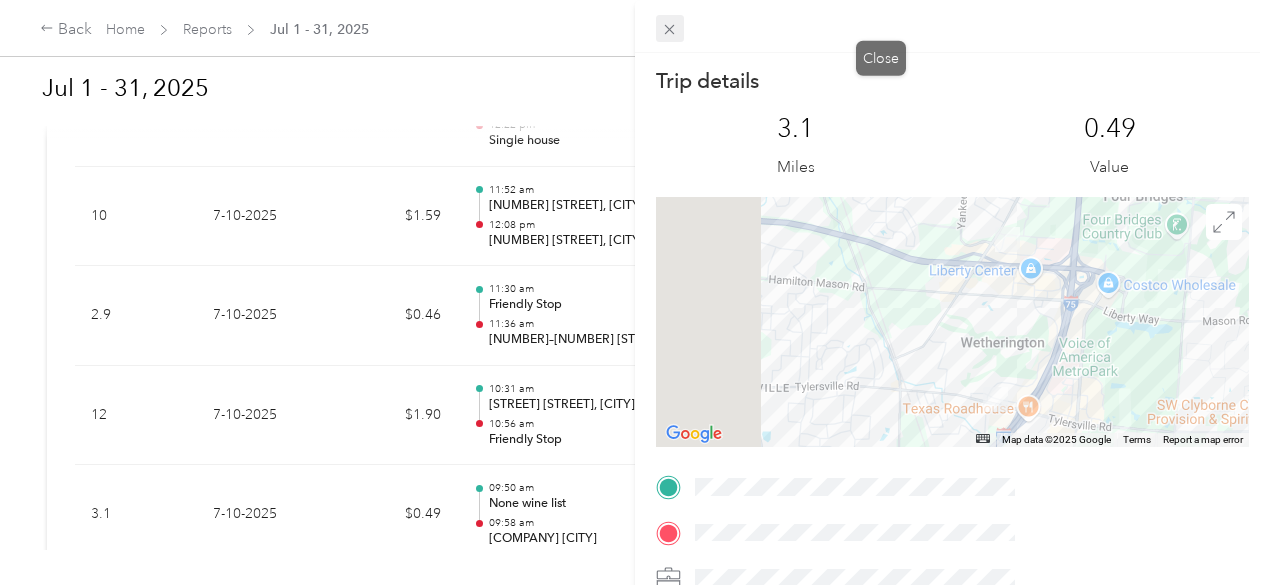 click 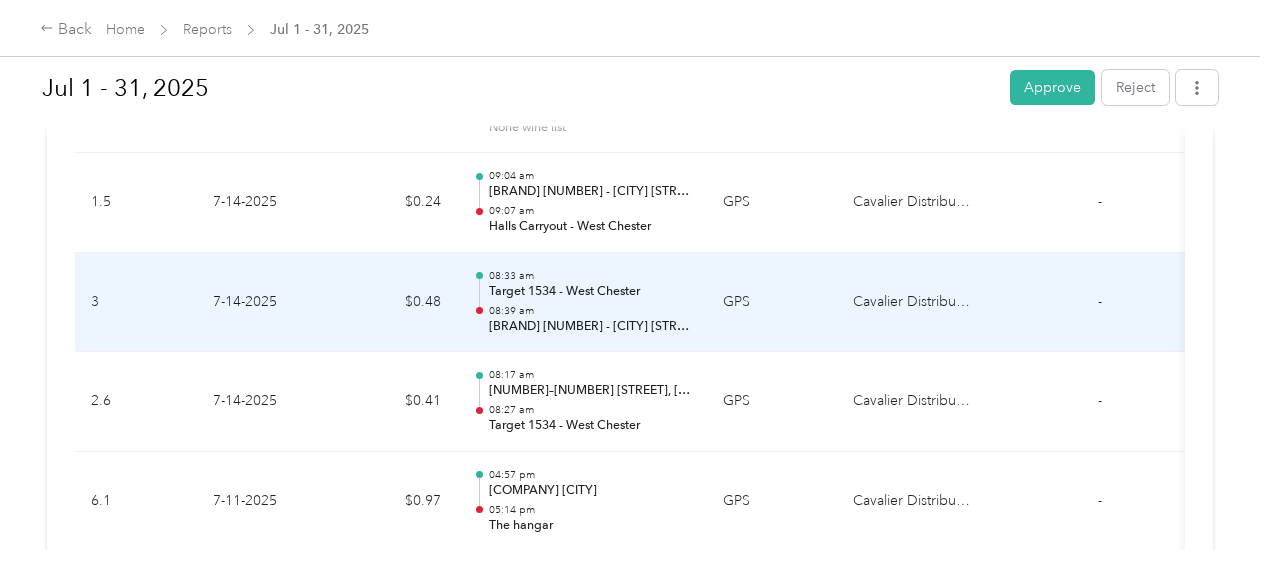 scroll, scrollTop: 15953, scrollLeft: 0, axis: vertical 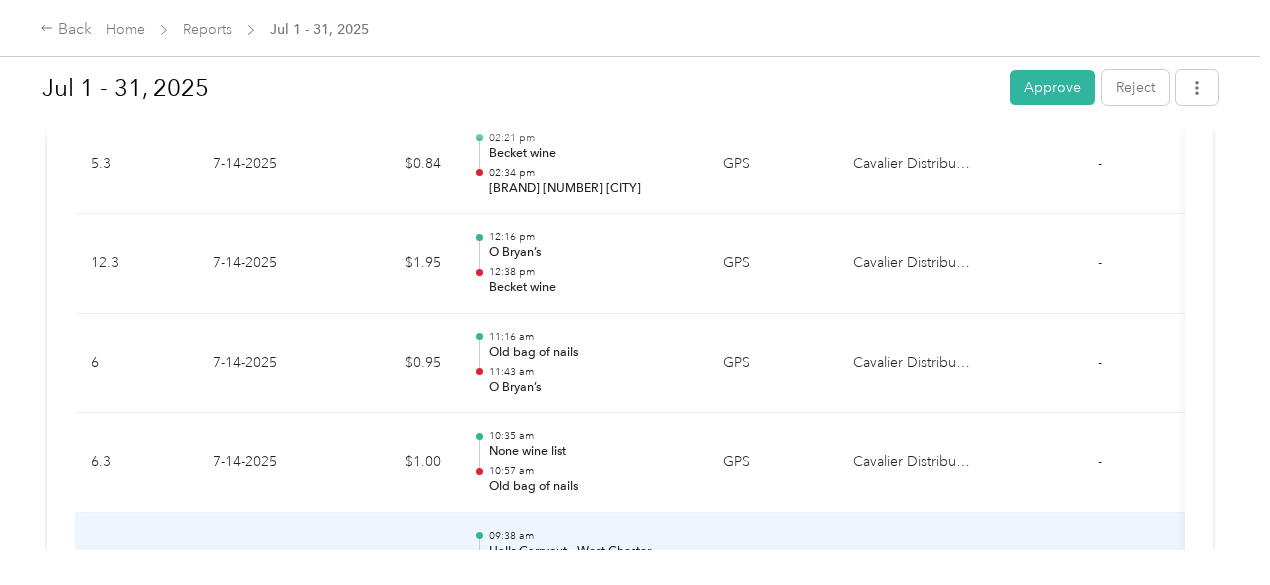 drag, startPoint x: 660, startPoint y: 281, endPoint x: 525, endPoint y: 412, distance: 188.11166 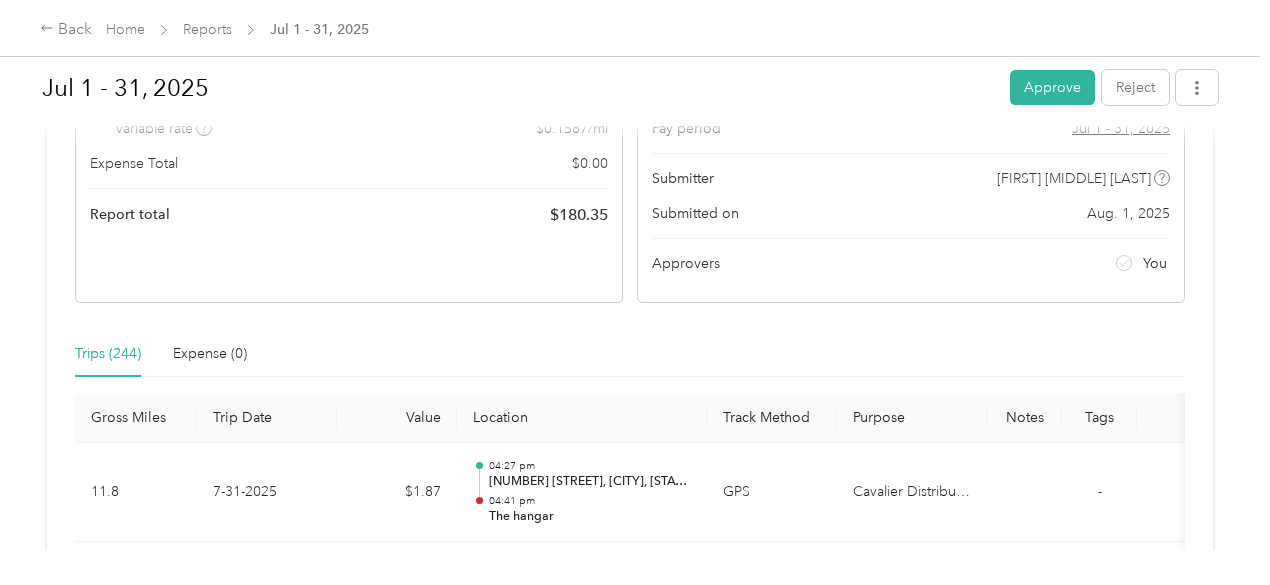 scroll, scrollTop: 253, scrollLeft: 0, axis: vertical 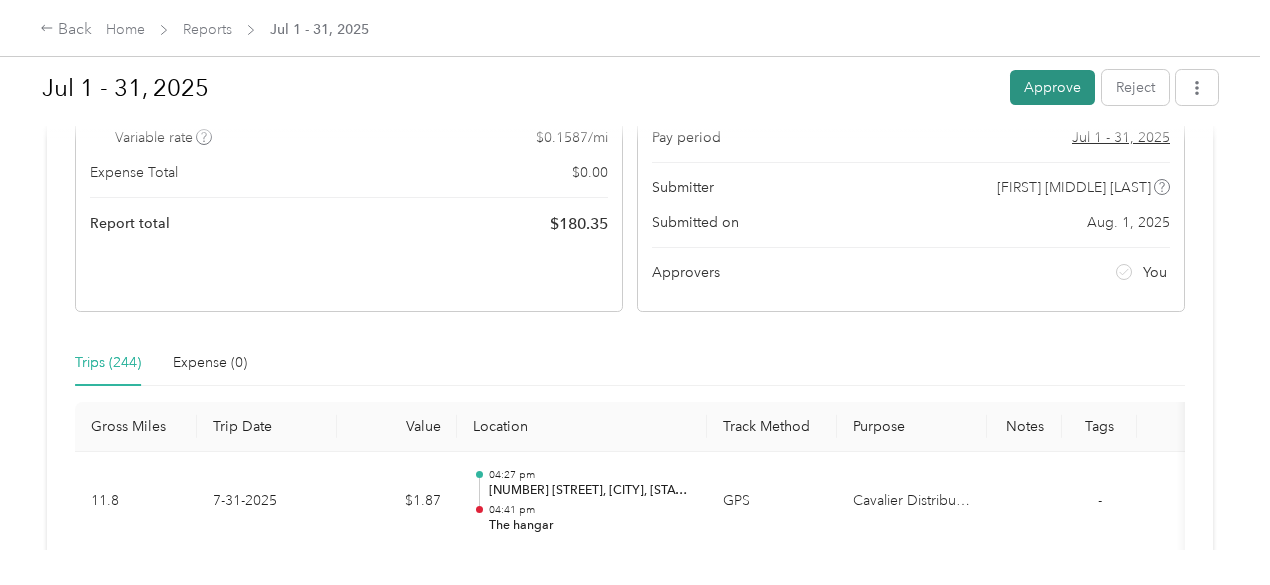click on "Approve" at bounding box center (1052, 87) 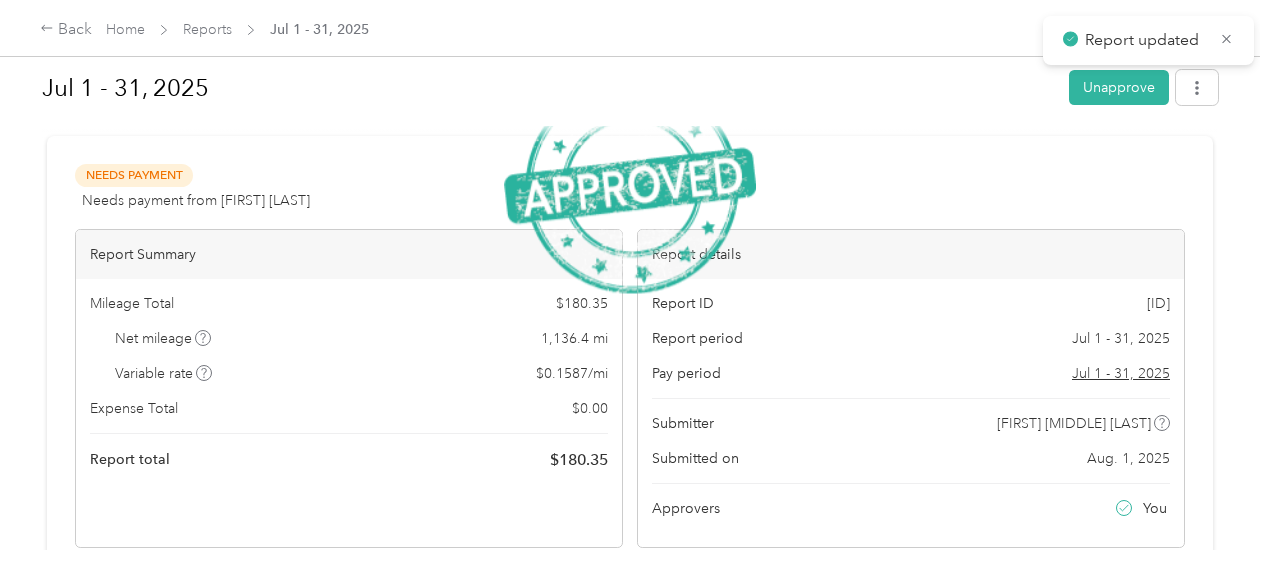 scroll, scrollTop: 0, scrollLeft: 0, axis: both 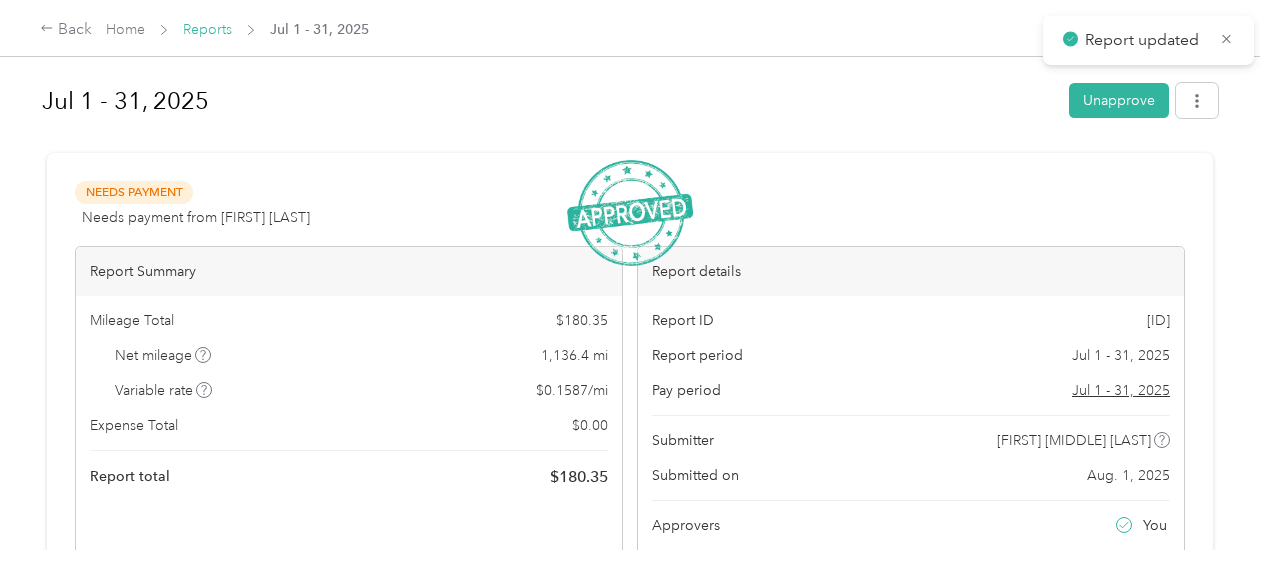 click on "Reports" at bounding box center (207, 29) 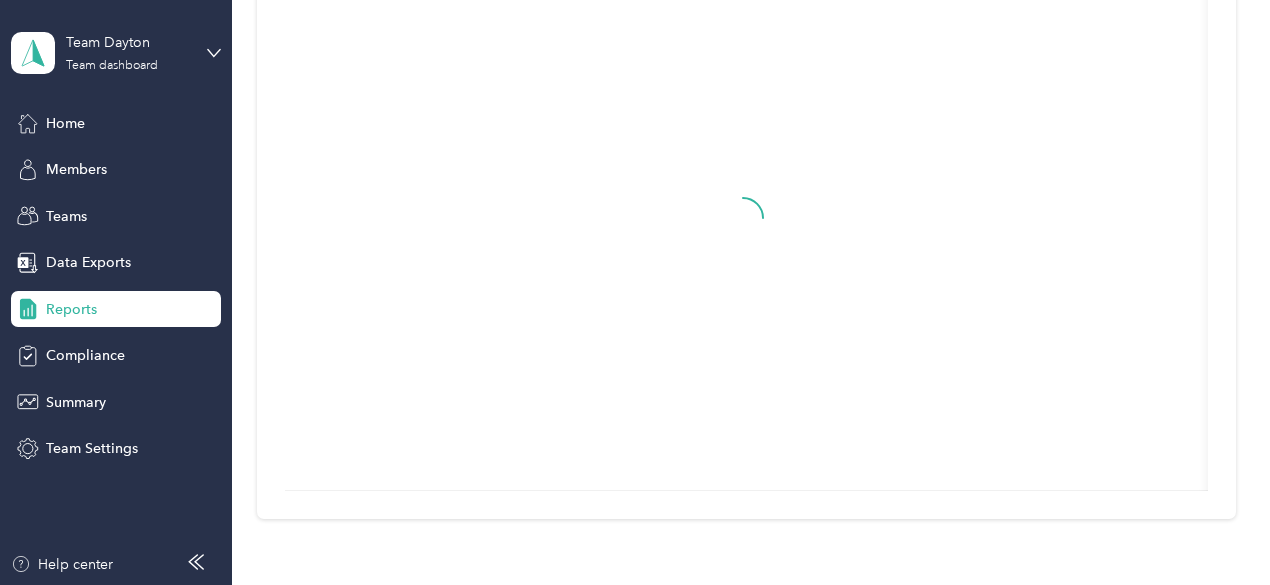 scroll, scrollTop: 500, scrollLeft: 0, axis: vertical 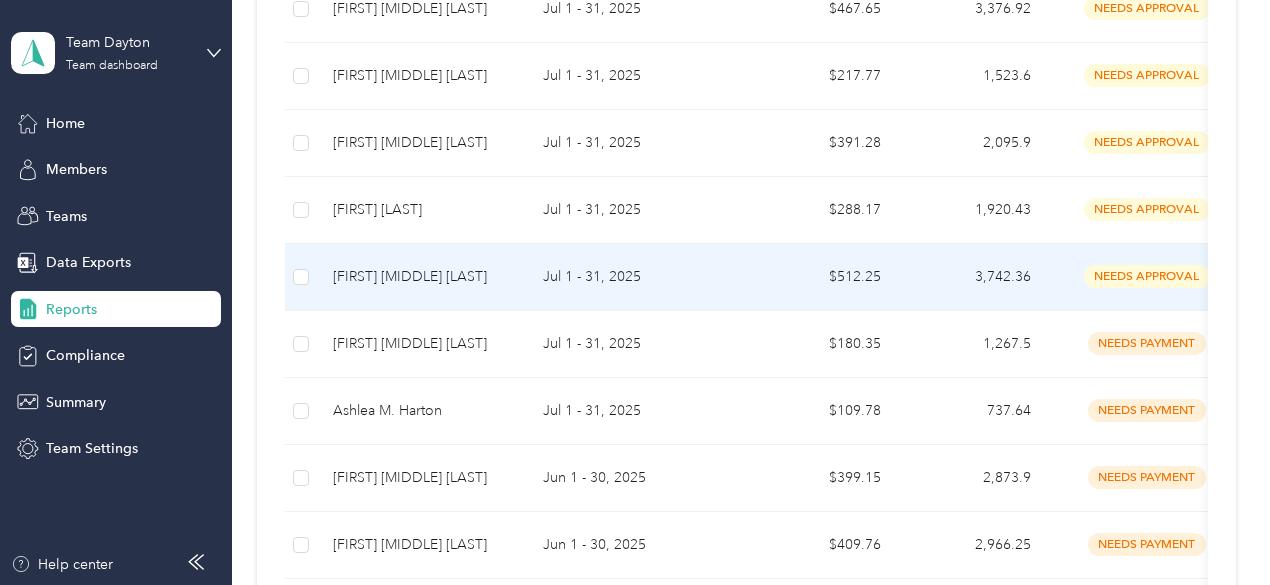 click on "[FIRST] [MIDDLE] [LAST]" at bounding box center [422, 277] 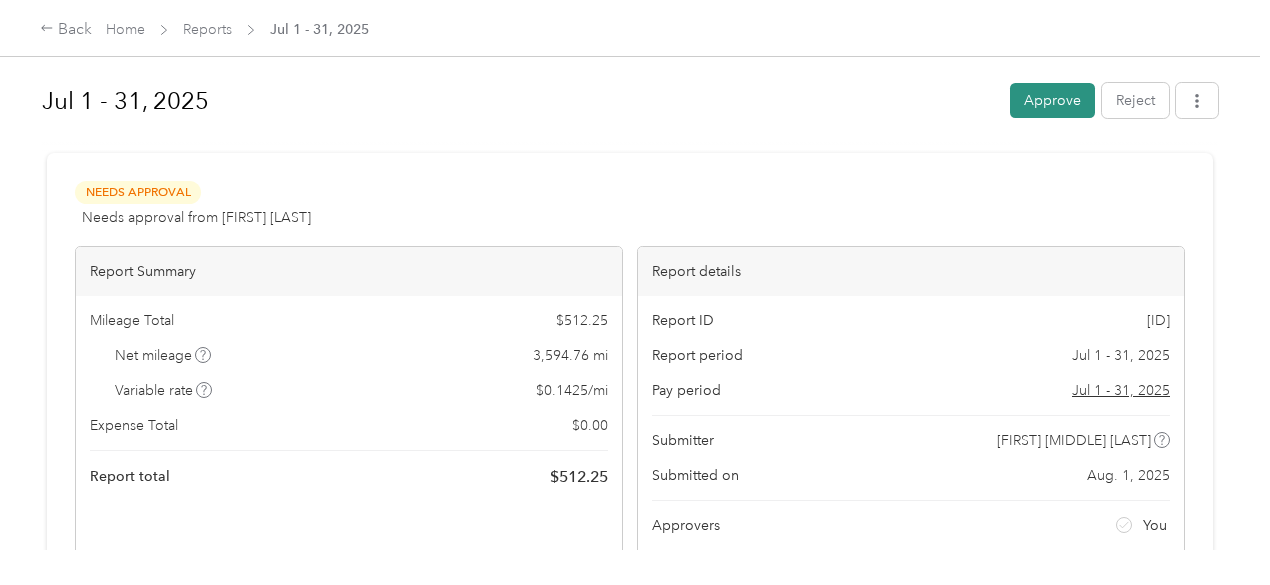click on "Approve" at bounding box center [1052, 100] 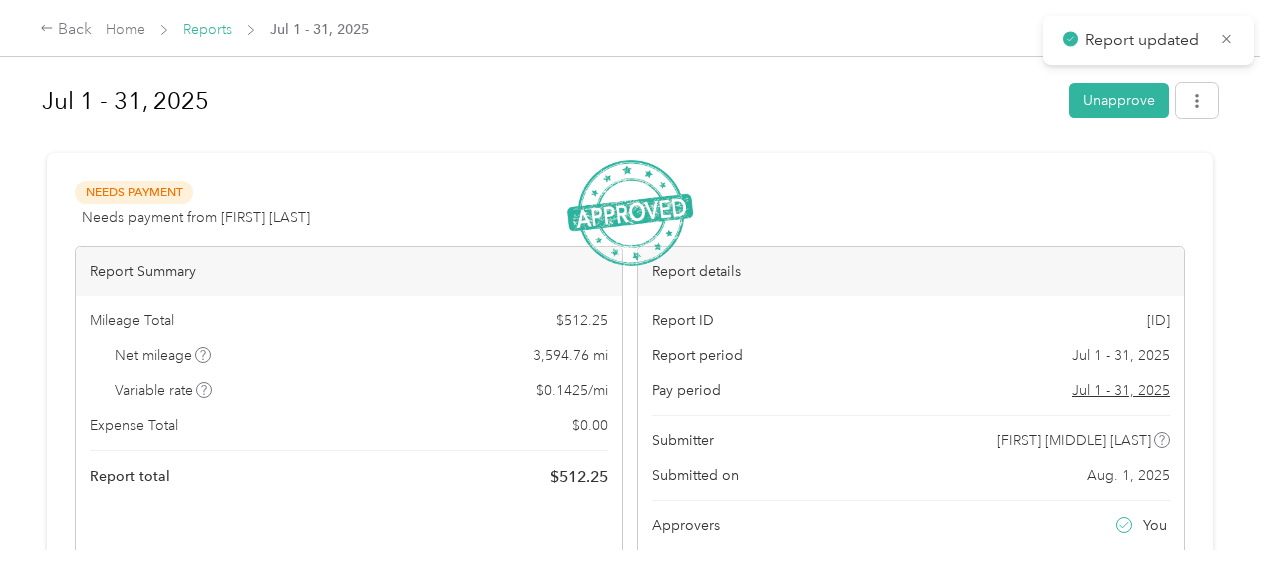 click on "Reports" at bounding box center [207, 29] 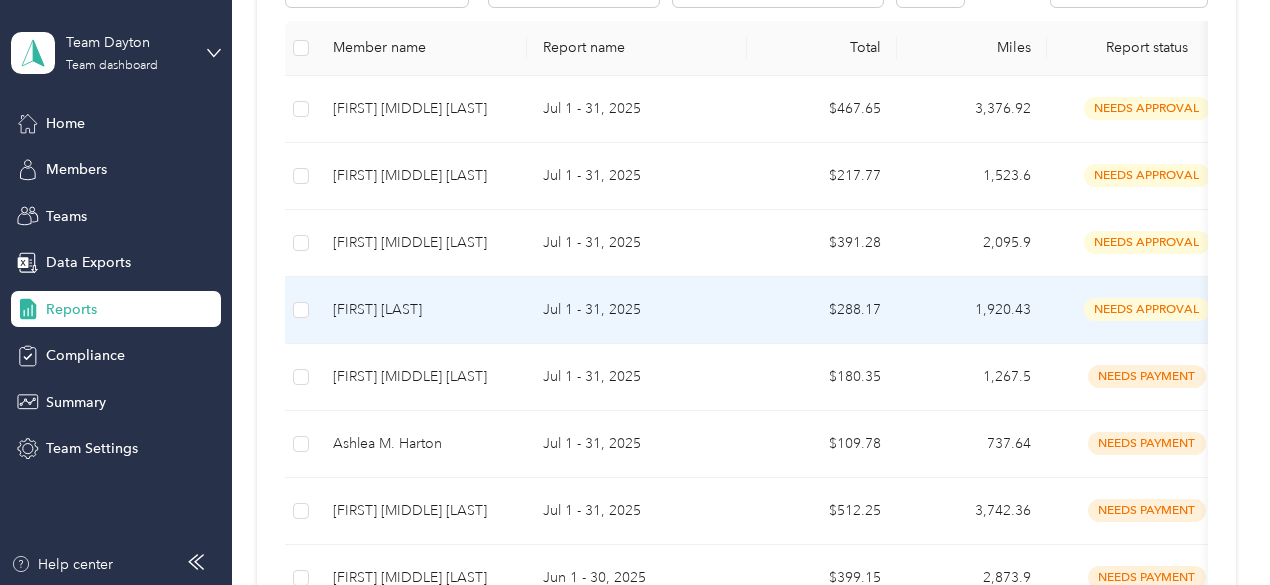 scroll, scrollTop: 400, scrollLeft: 0, axis: vertical 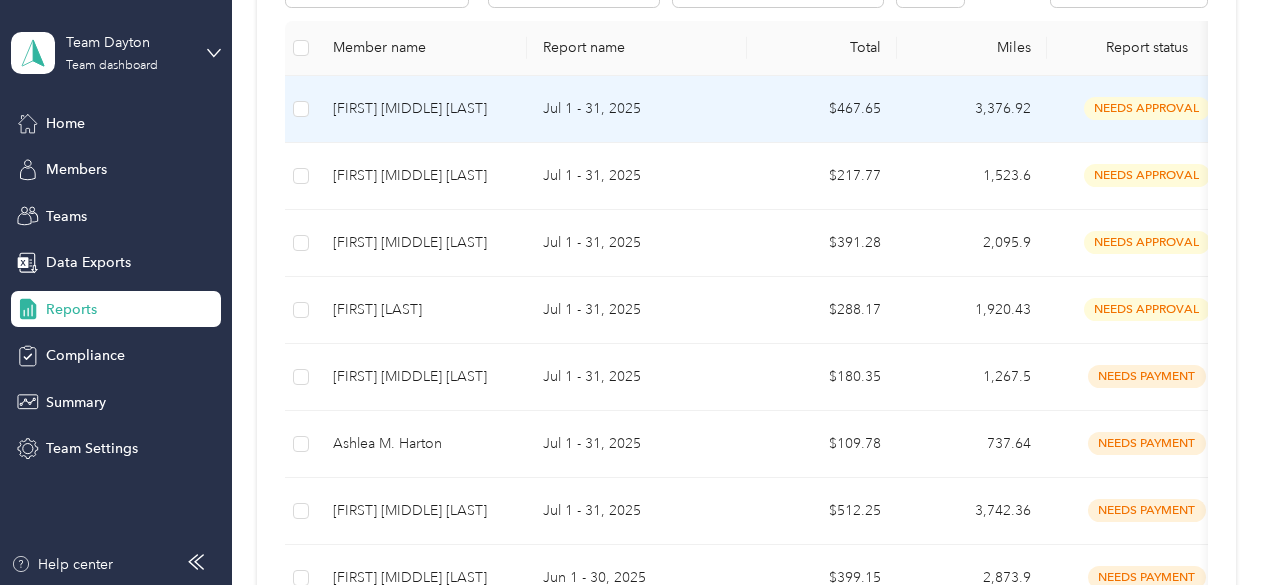 click on "[FIRST] [MIDDLE] [LAST]" at bounding box center (422, 109) 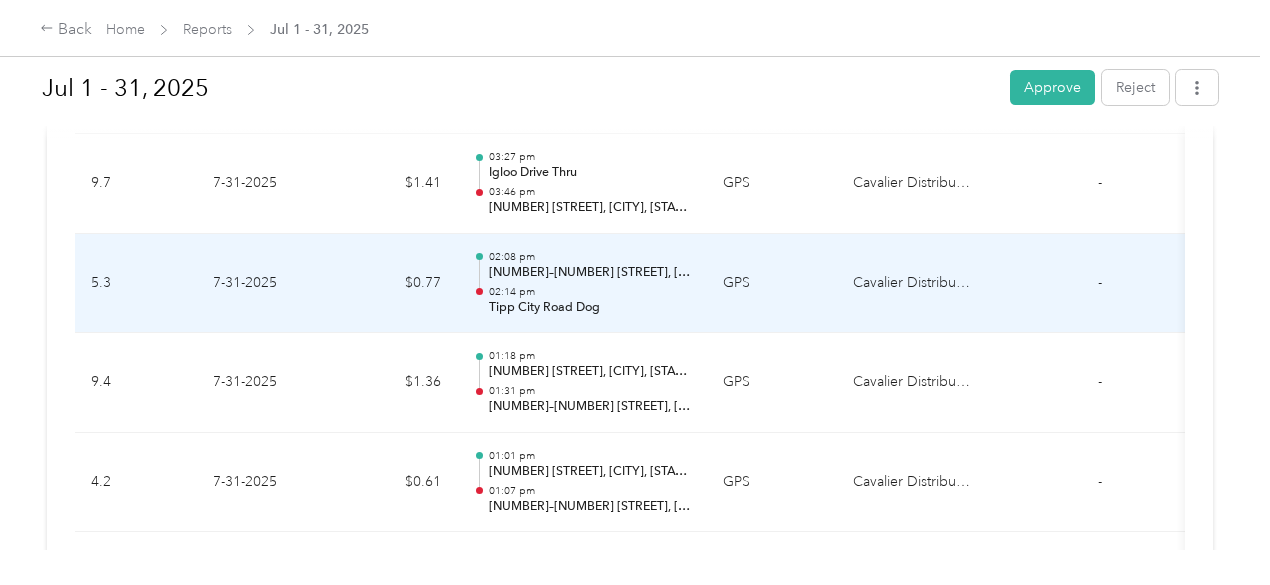 scroll, scrollTop: 700, scrollLeft: 0, axis: vertical 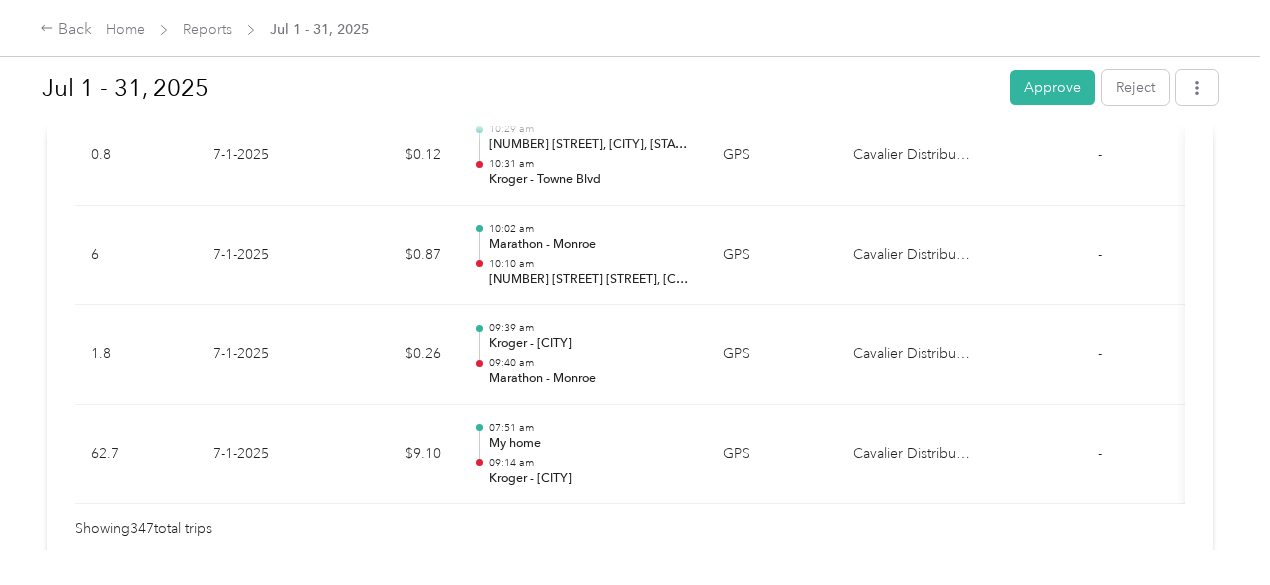 drag, startPoint x: 810, startPoint y: 197, endPoint x: 754, endPoint y: 629, distance: 435.6145 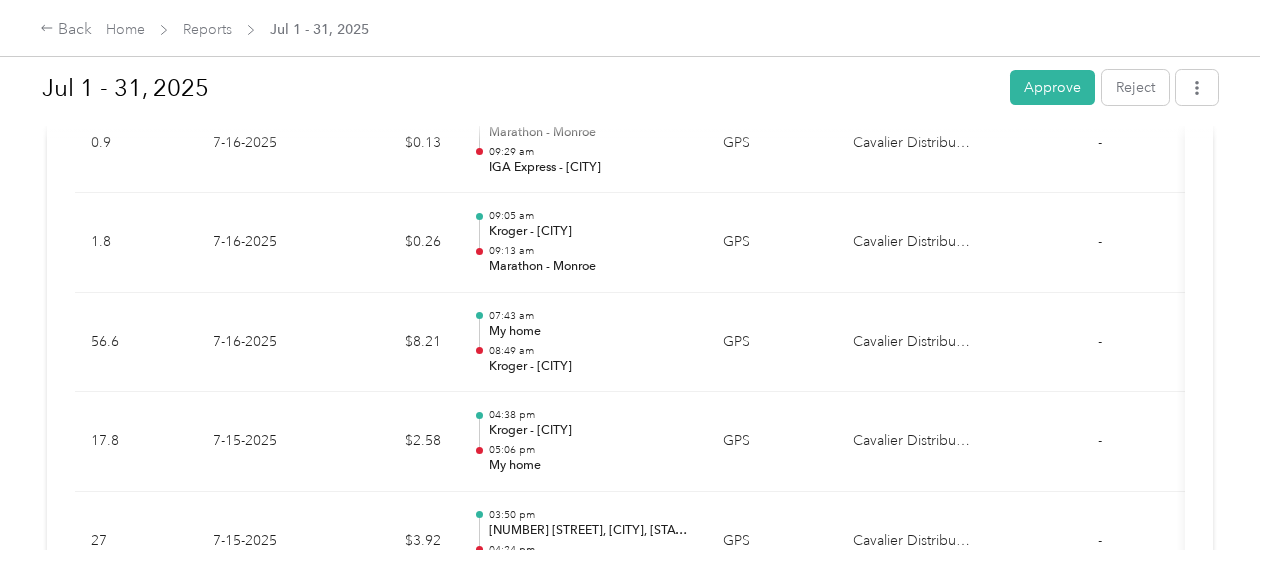 scroll, scrollTop: 19027, scrollLeft: 0, axis: vertical 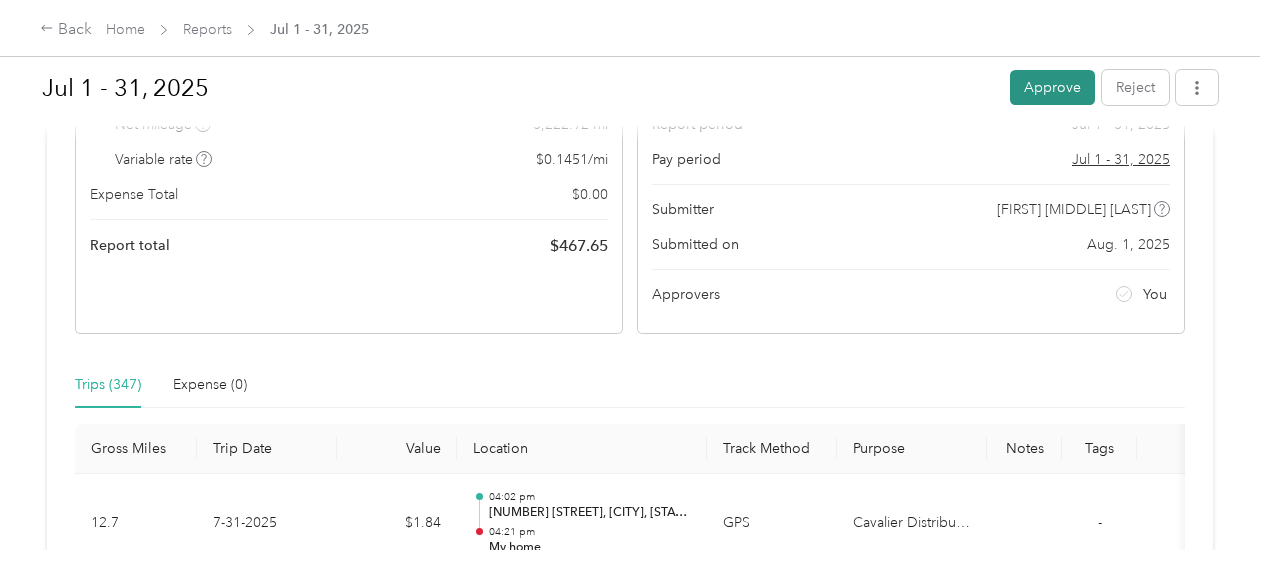 click on "Approve" at bounding box center (1052, 87) 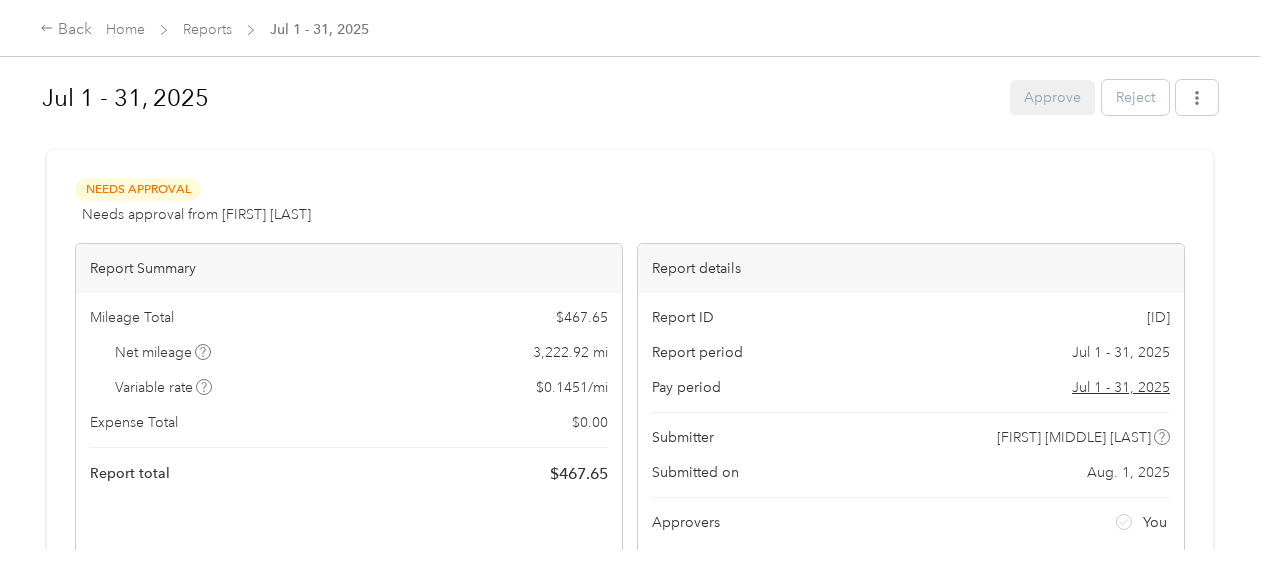 scroll, scrollTop: 0, scrollLeft: 0, axis: both 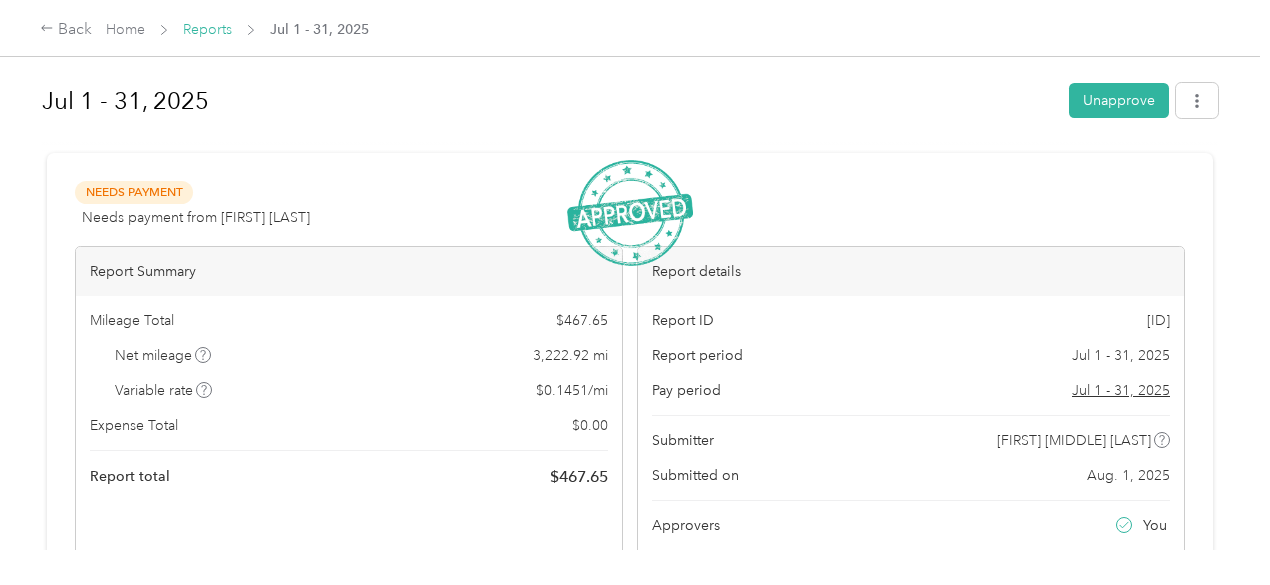 click on "Reports" at bounding box center [207, 29] 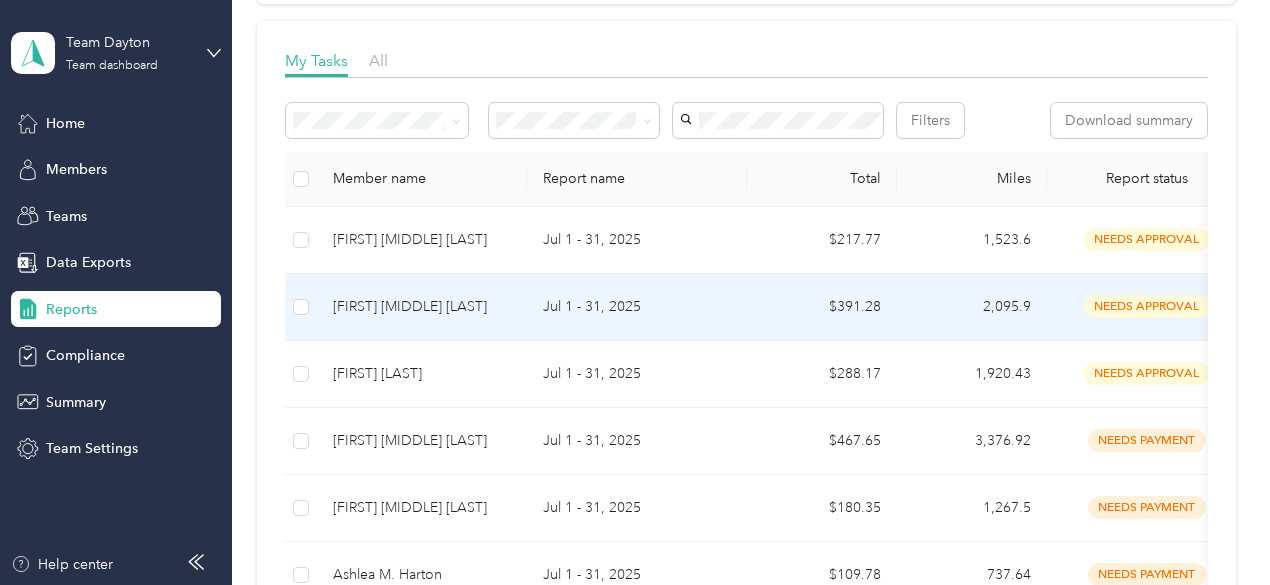 scroll, scrollTop: 300, scrollLeft: 0, axis: vertical 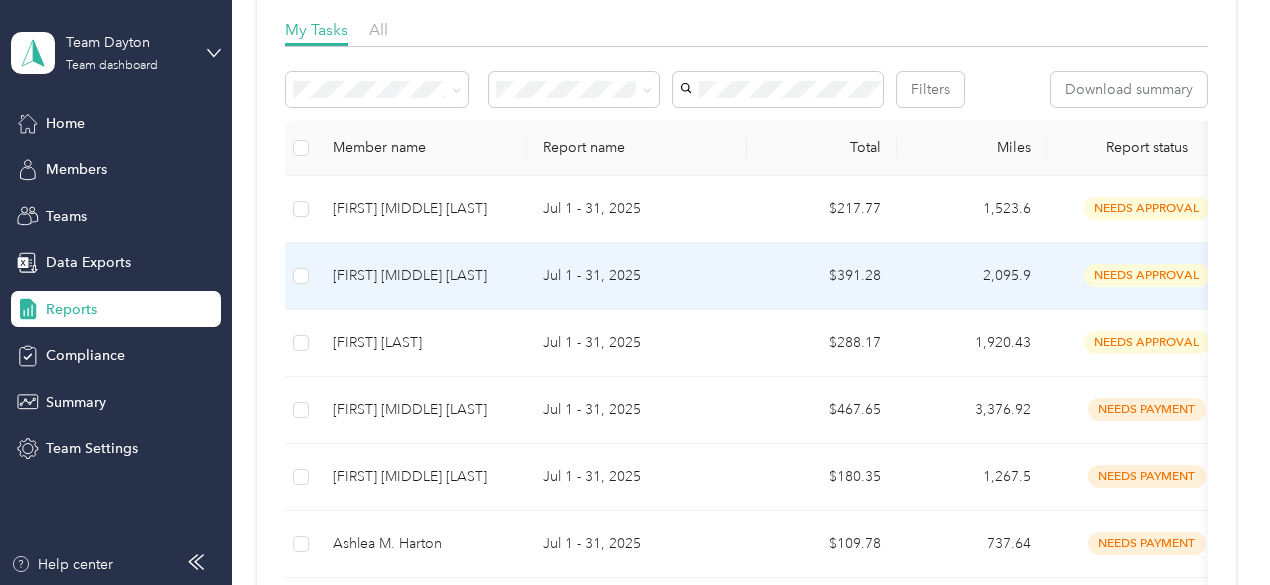 click on "[FIRST] [MIDDLE] [LAST]" at bounding box center [422, 276] 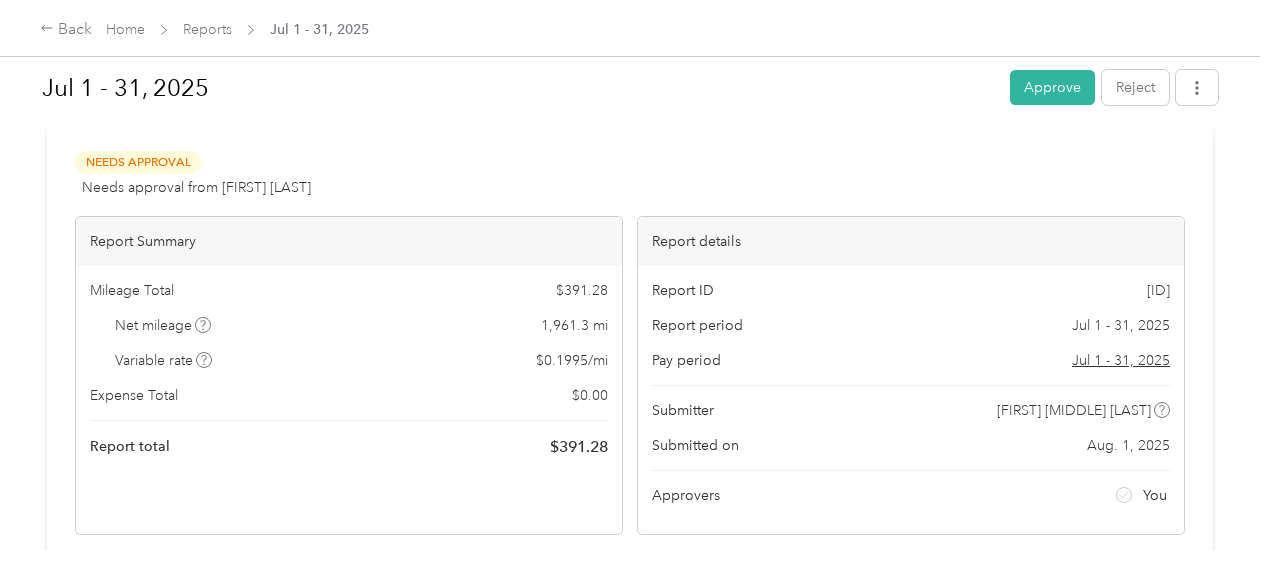 scroll, scrollTop: 0, scrollLeft: 0, axis: both 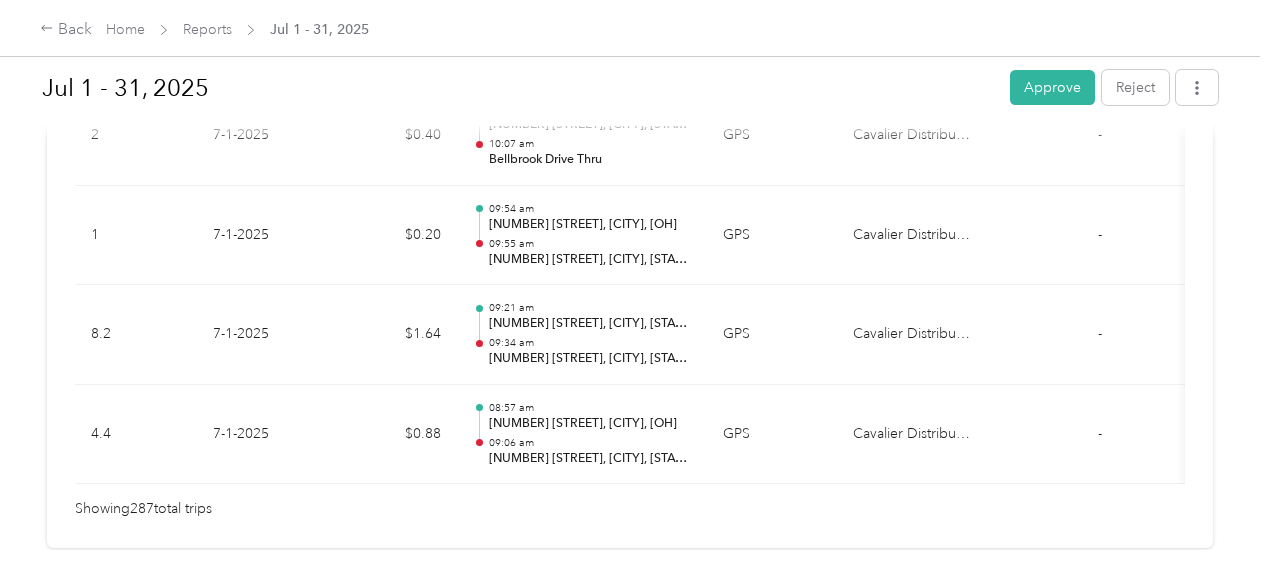 drag, startPoint x: 839, startPoint y: 266, endPoint x: 810, endPoint y: 526, distance: 261.6123 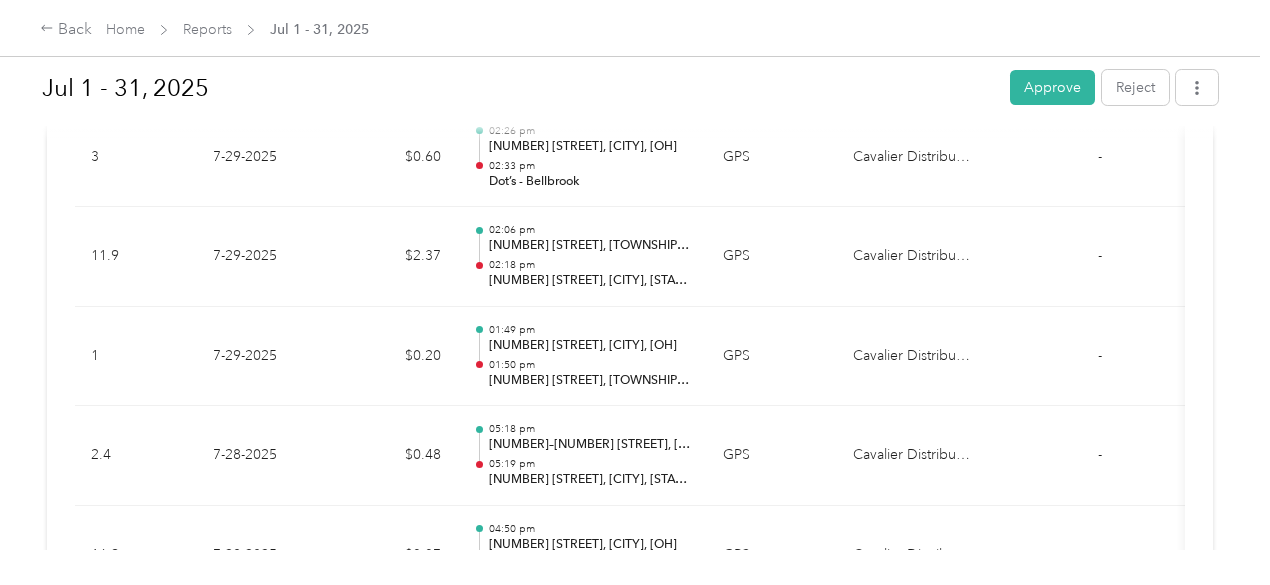 scroll, scrollTop: 3677, scrollLeft: 0, axis: vertical 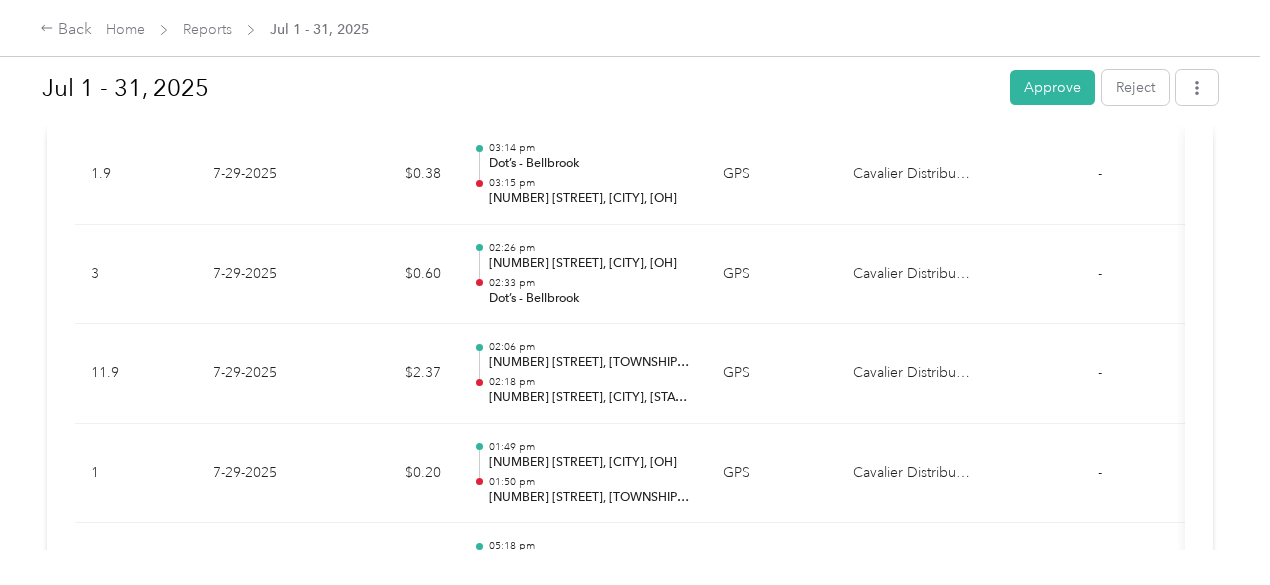 drag, startPoint x: 918, startPoint y: 416, endPoint x: 915, endPoint y: 376, distance: 40.112343 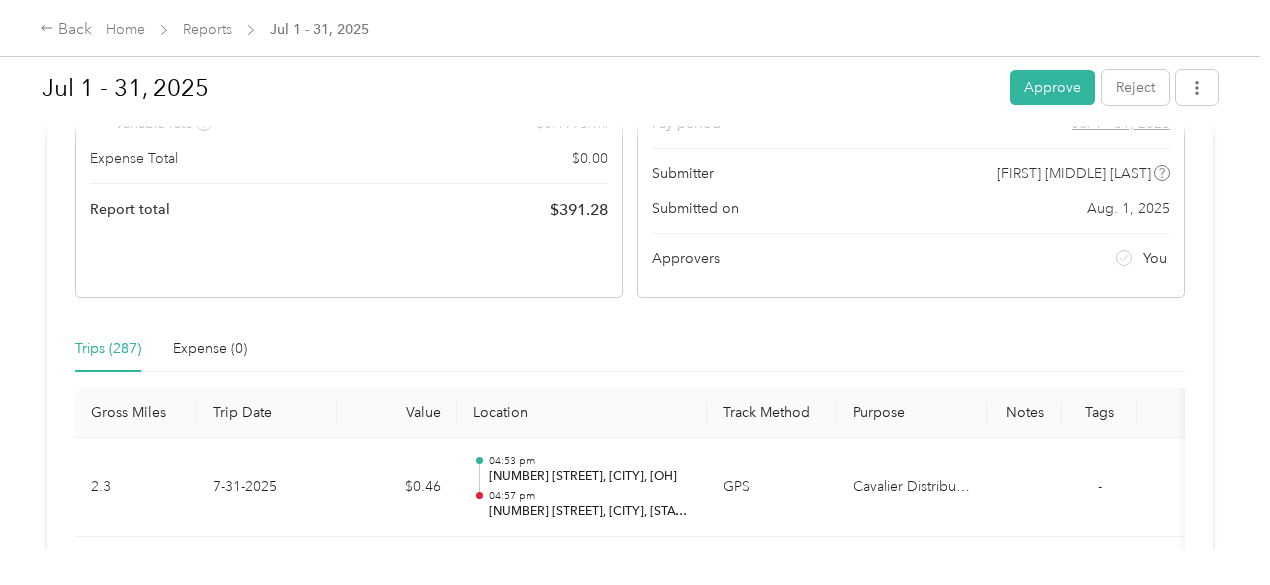 scroll, scrollTop: 263, scrollLeft: 0, axis: vertical 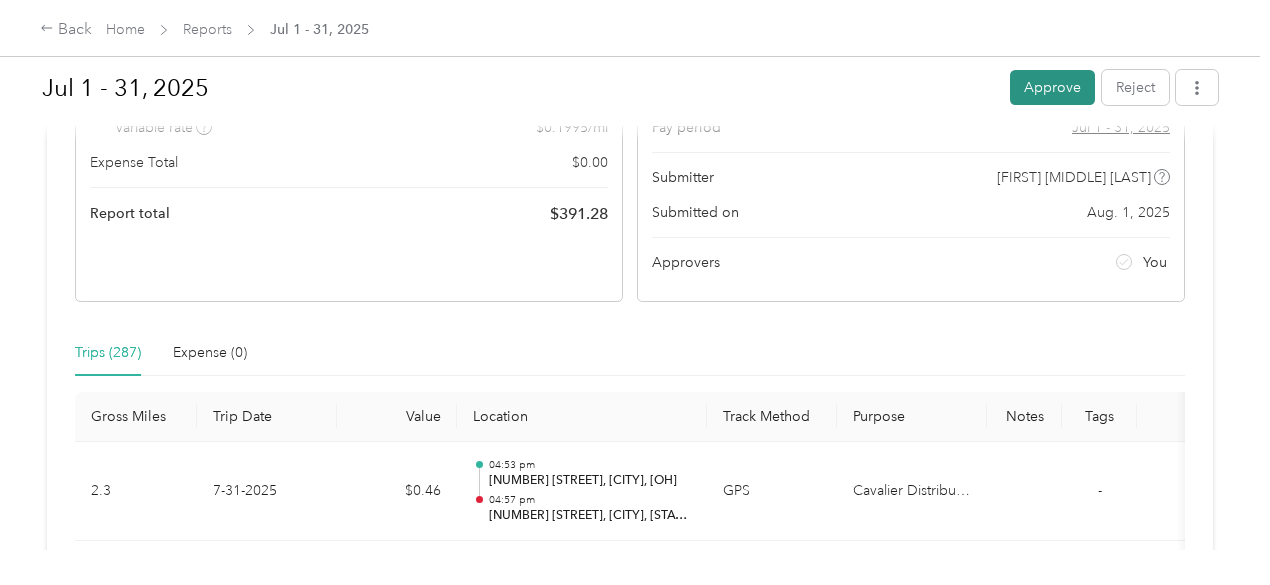 click on "Approve" at bounding box center (1052, 87) 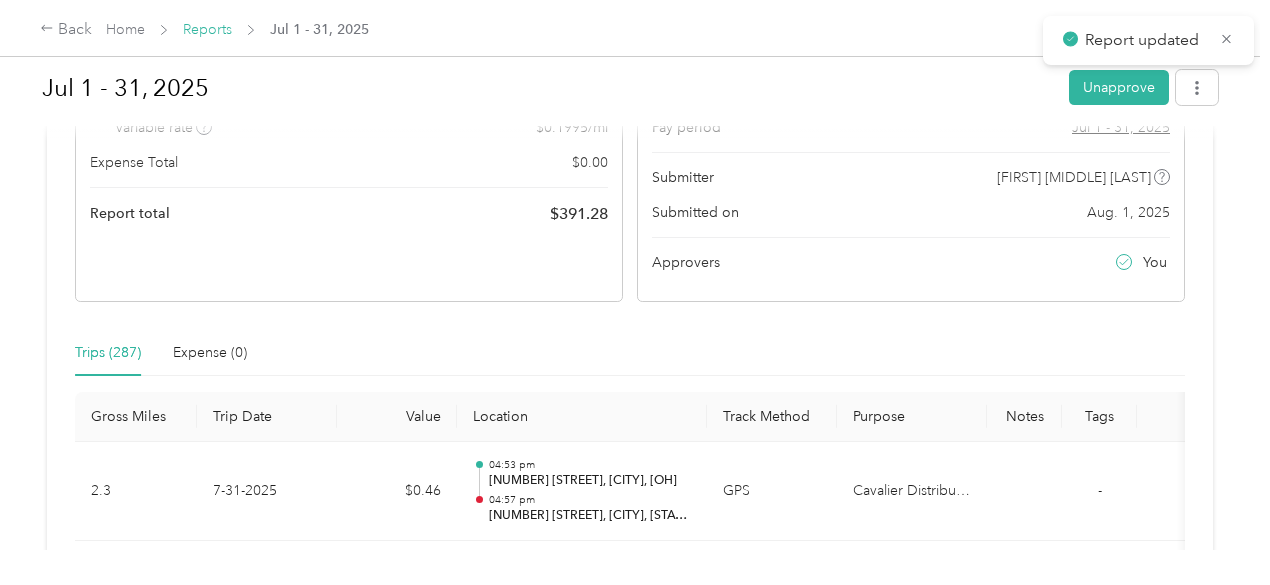 click on "Reports" at bounding box center [207, 29] 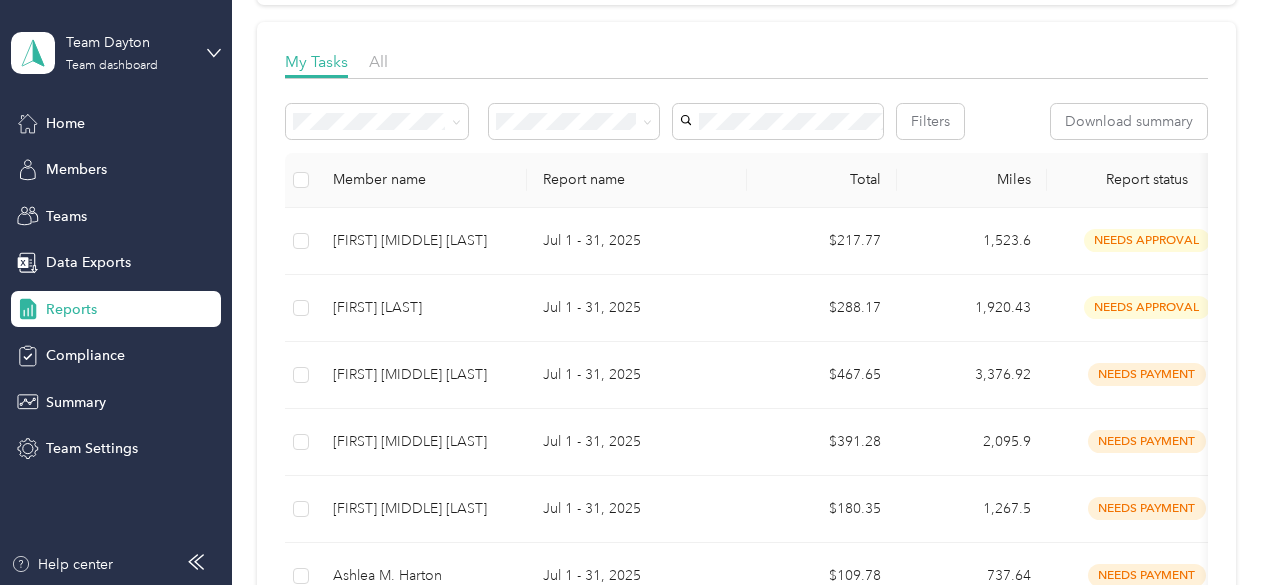 scroll, scrollTop: 300, scrollLeft: 0, axis: vertical 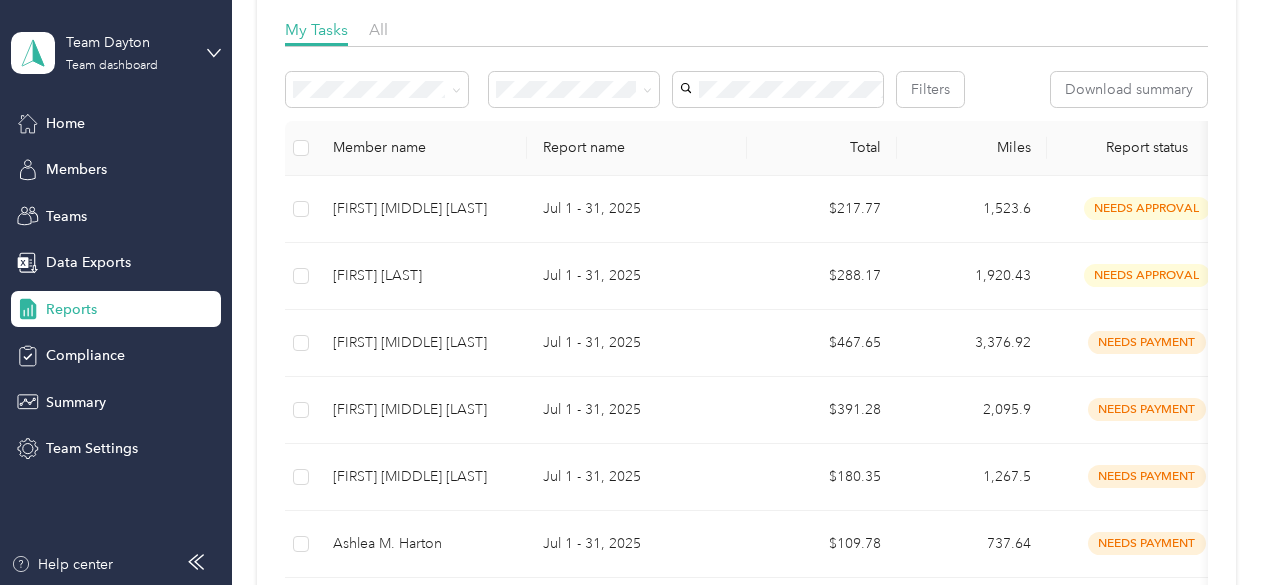 click at bounding box center [746, 52] 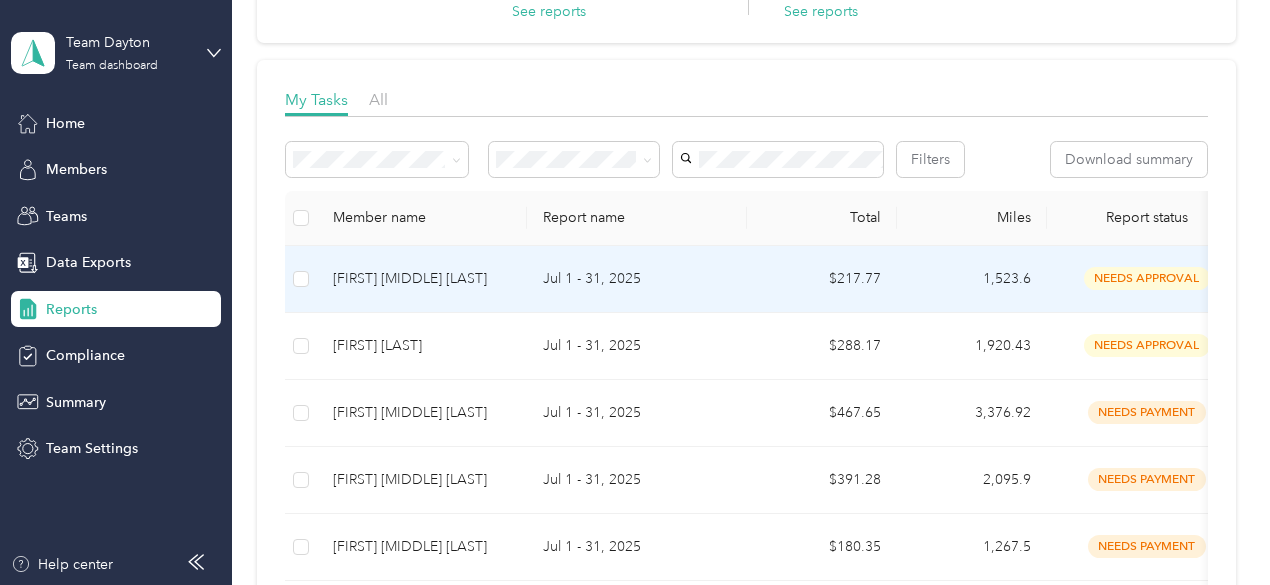 scroll, scrollTop: 200, scrollLeft: 0, axis: vertical 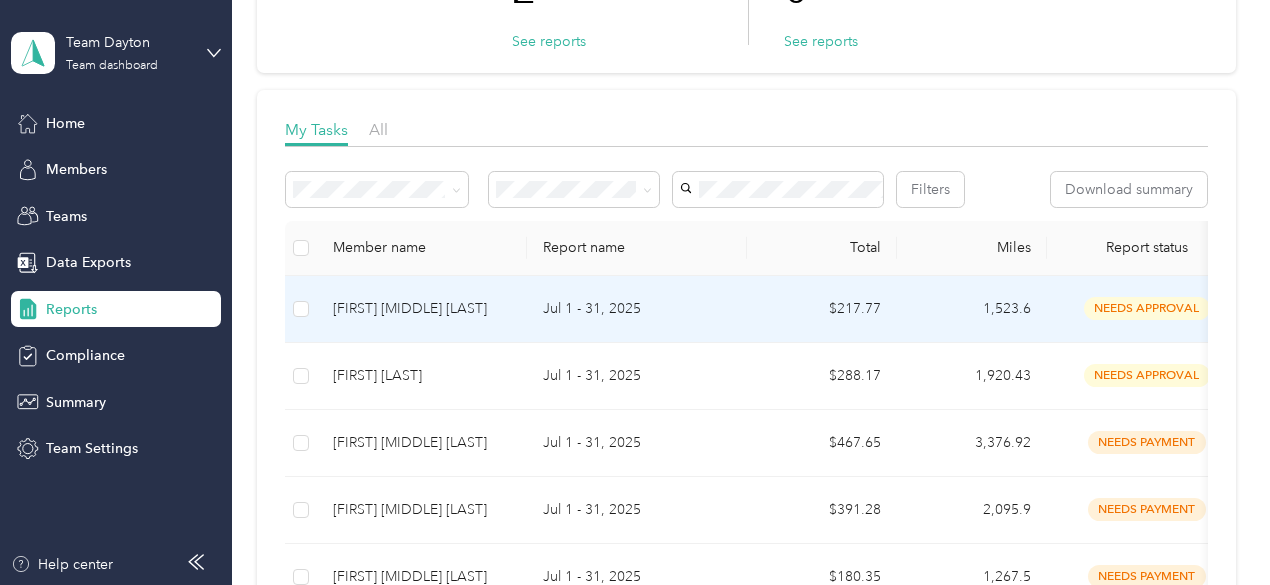 click on "[FIRST] [MIDDLE] [LAST]" at bounding box center (422, 309) 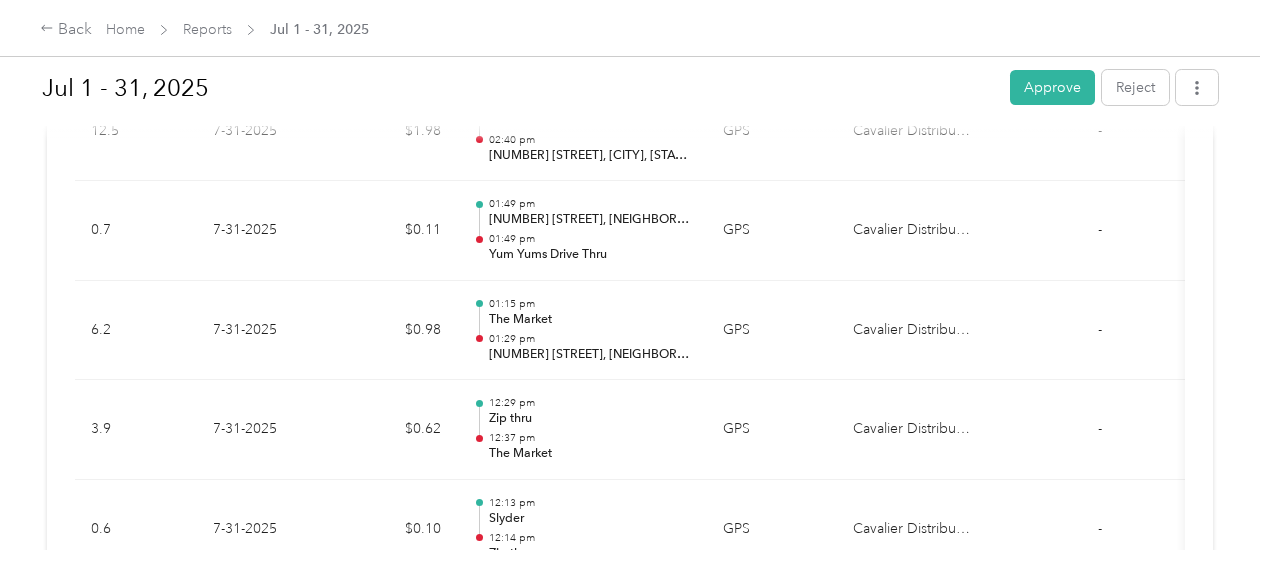 scroll, scrollTop: 1300, scrollLeft: 0, axis: vertical 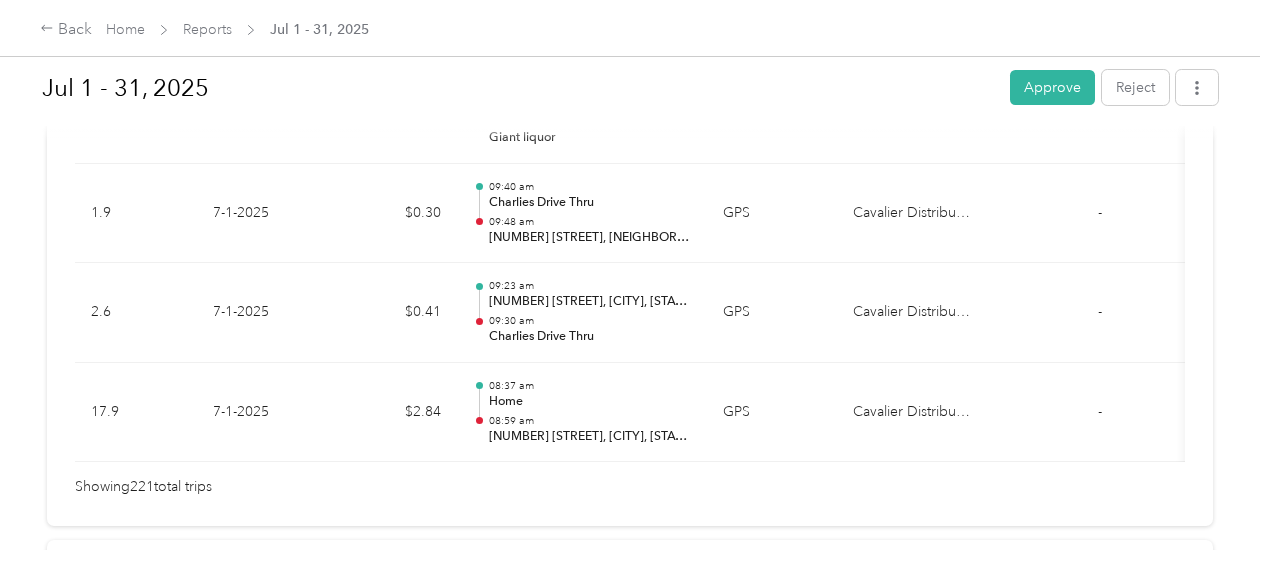 drag, startPoint x: 916, startPoint y: 230, endPoint x: 892, endPoint y: 493, distance: 264.09277 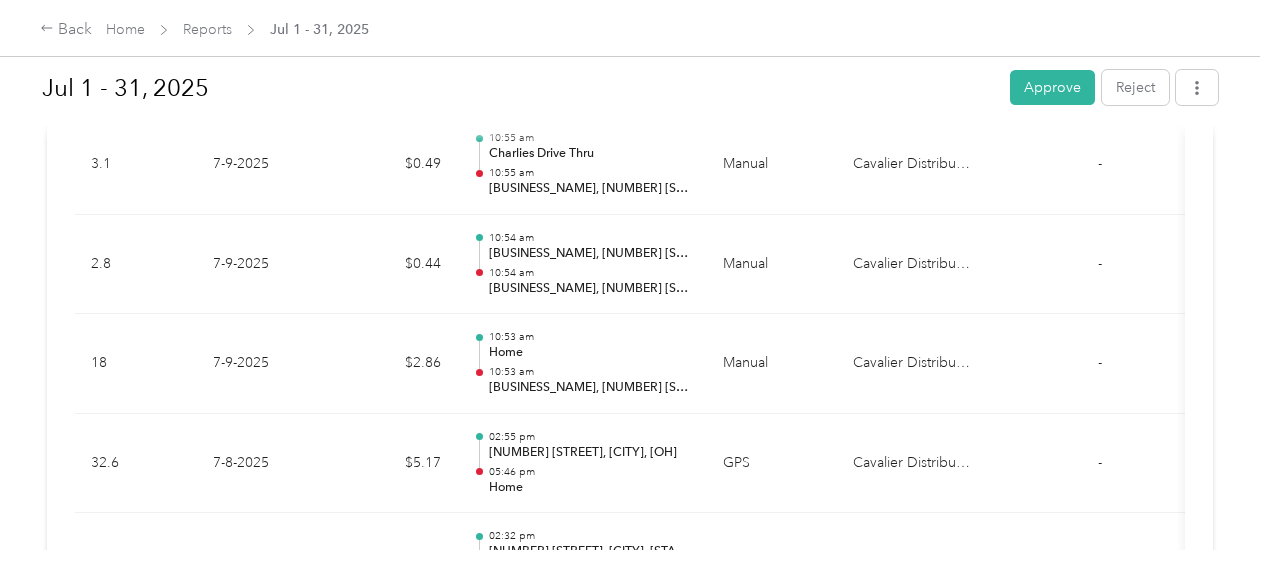 scroll, scrollTop: 17032, scrollLeft: 0, axis: vertical 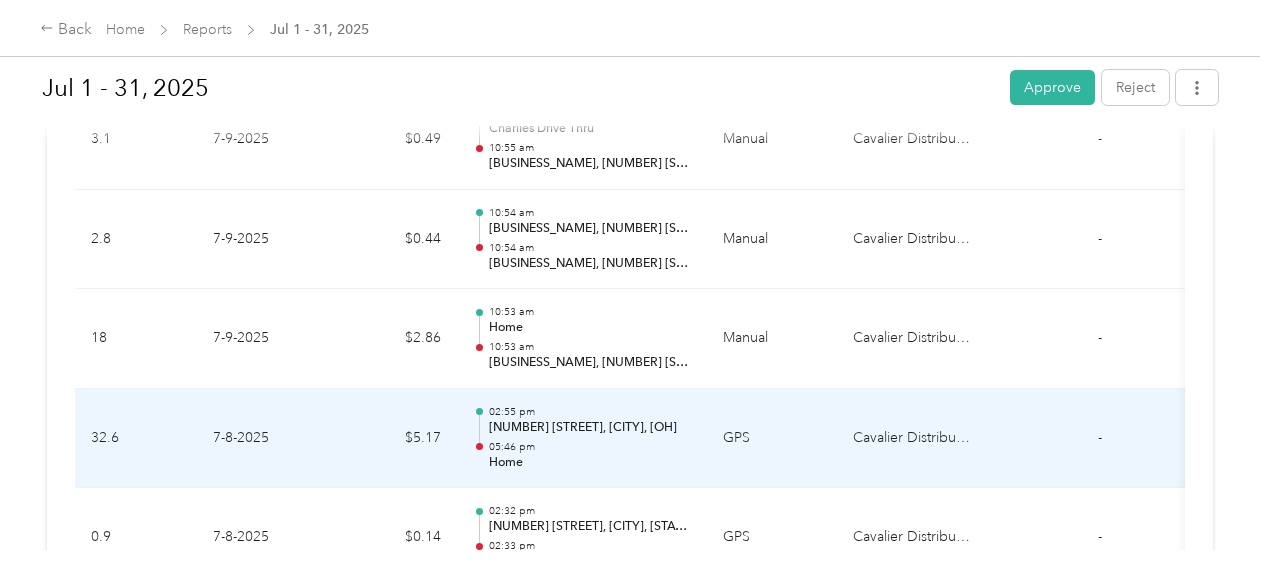 click on "05:46 pm" at bounding box center (590, 447) 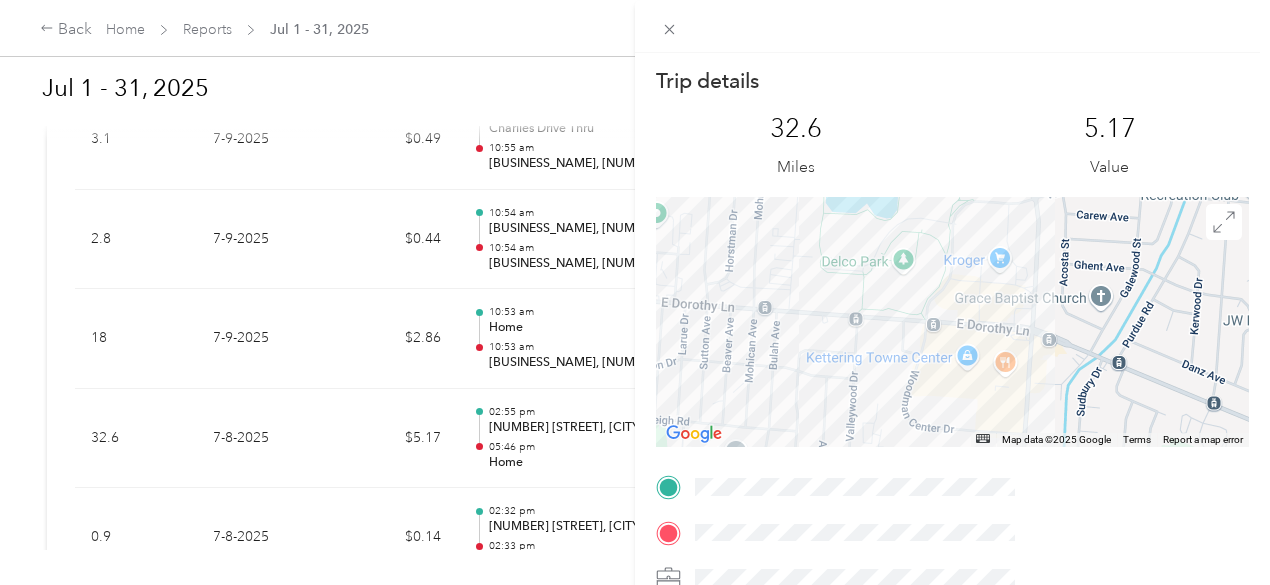 drag, startPoint x: 1179, startPoint y: 377, endPoint x: 1008, endPoint y: 392, distance: 171.65663 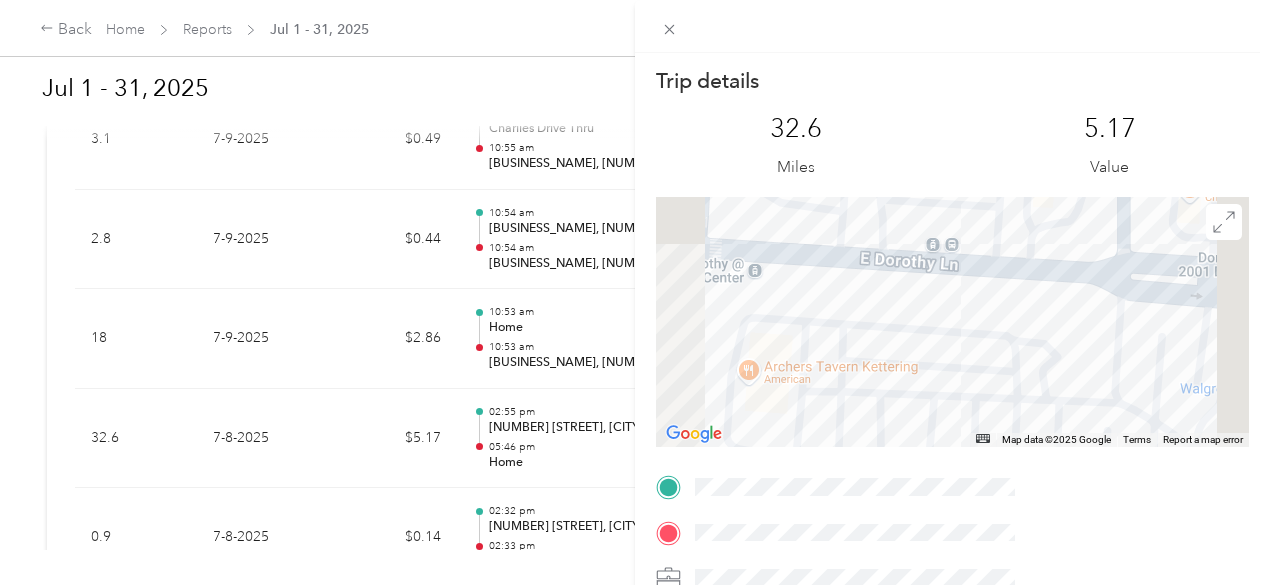 drag, startPoint x: 1051, startPoint y: 270, endPoint x: 1010, endPoint y: 507, distance: 240.52026 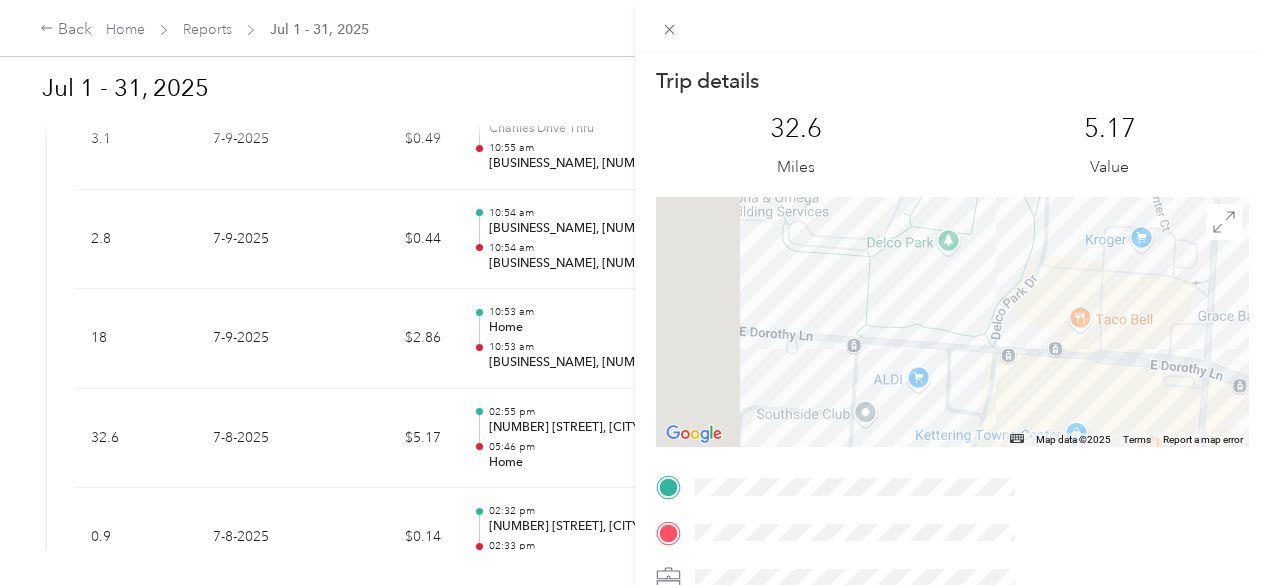 drag, startPoint x: 972, startPoint y: 389, endPoint x: 1070, endPoint y: 401, distance: 98.731964 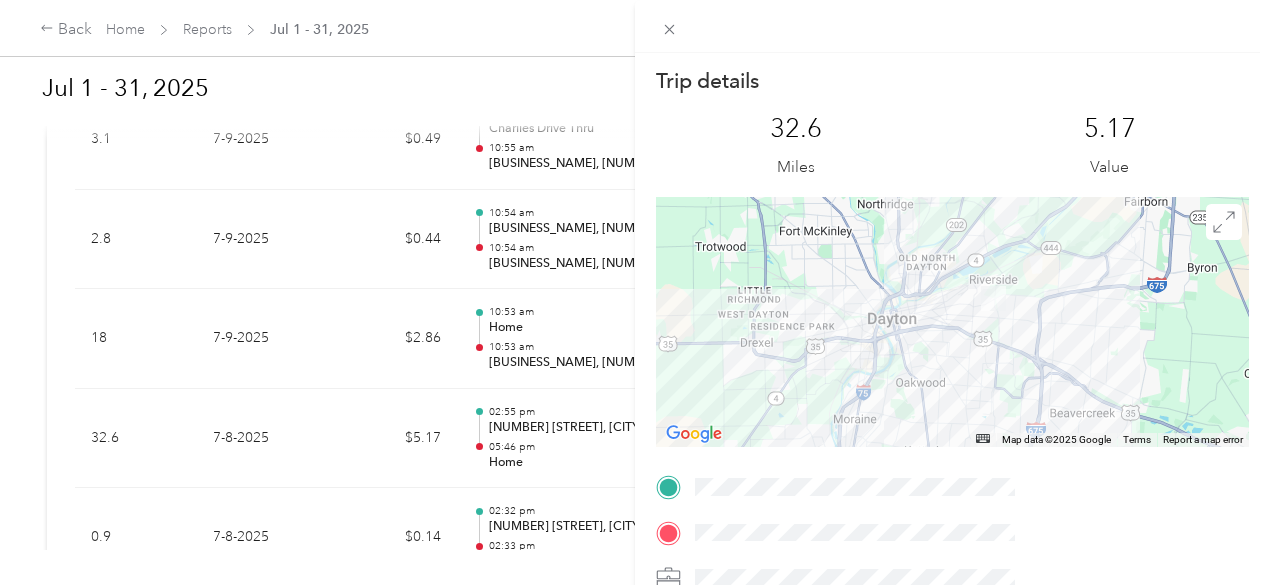 drag, startPoint x: 929, startPoint y: 334, endPoint x: 1038, endPoint y: 402, distance: 128.47179 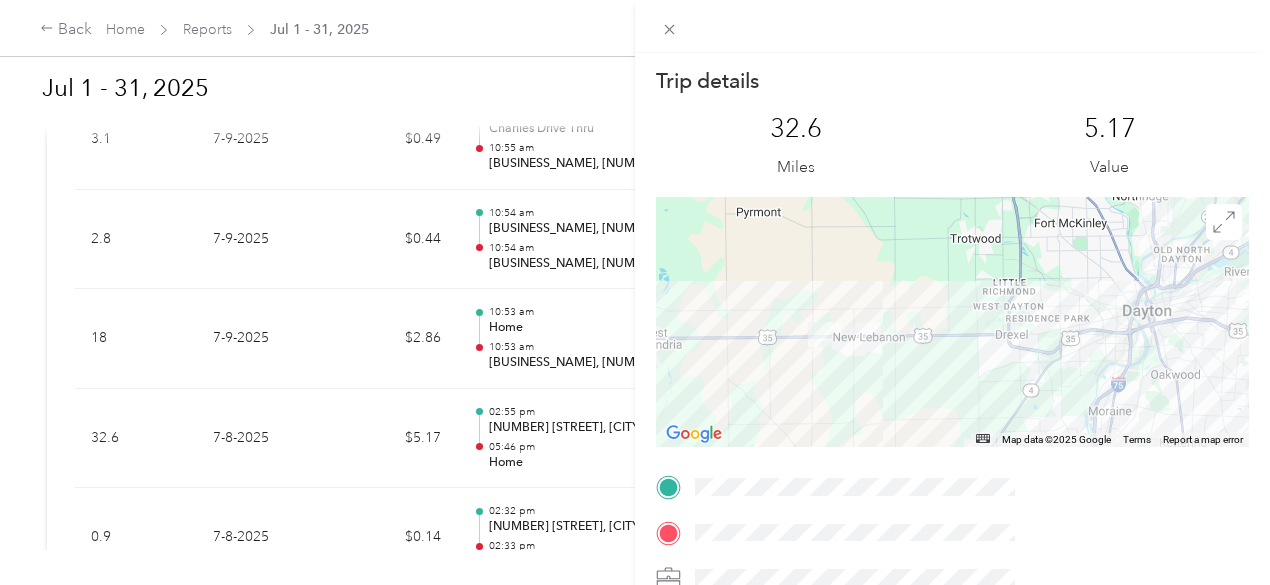 drag, startPoint x: 976, startPoint y: 361, endPoint x: 1279, endPoint y: 344, distance: 303.47653 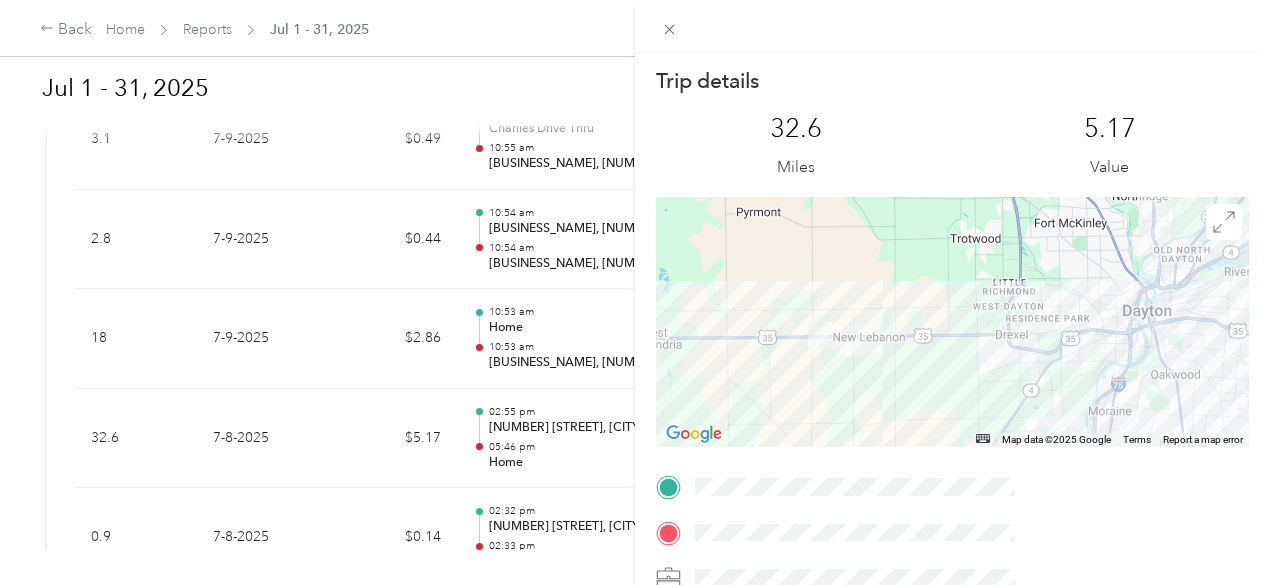 click on "Trip details This trip cannot be edited because it is either under review, approved, or paid. Contact your Team Manager to edit it. [DISTANCE] [VALUE]  ← Move left → Move right ↑ Move up ↓ Move down + Zoom in - Zoom out Home Jump left by [PERCENTAGE]% End Jump right by [PERCENTAGE]% Page Up Jump up by [PERCENTAGE]% Page Down Jump down by [PERCENTAGE]% Map Data Map data ©[YEAR] Map data ©[YEAR] [DISTANCE] [UNIT]  Click to toggle between metric and imperial units Terms Report a map error TO" at bounding box center [635, 292] 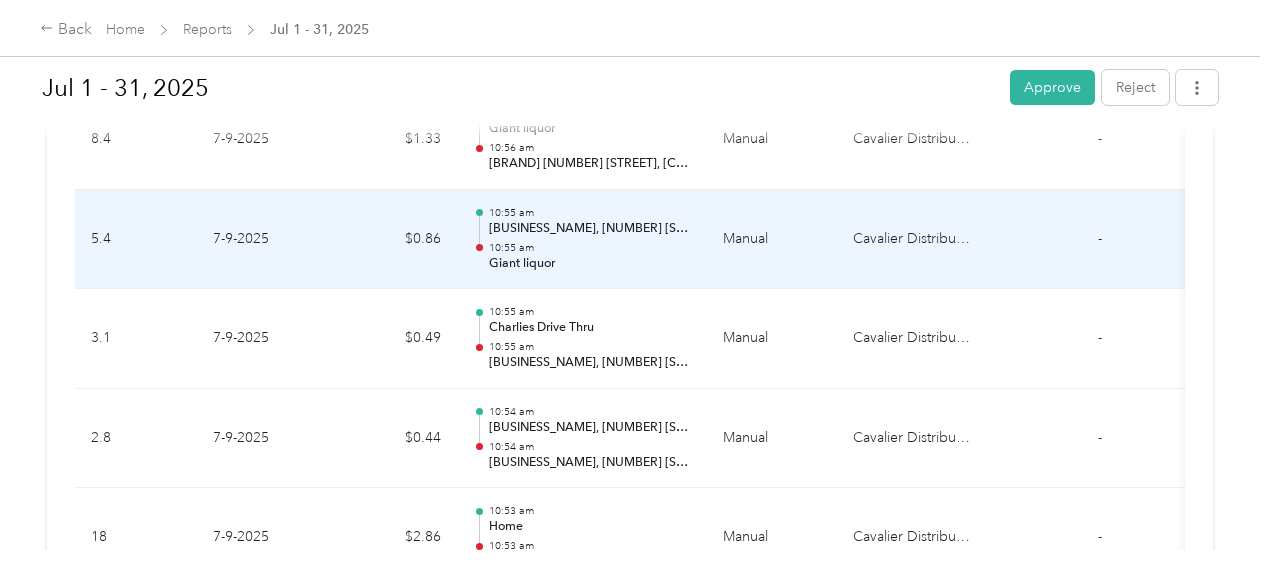 scroll, scrollTop: 16632, scrollLeft: 0, axis: vertical 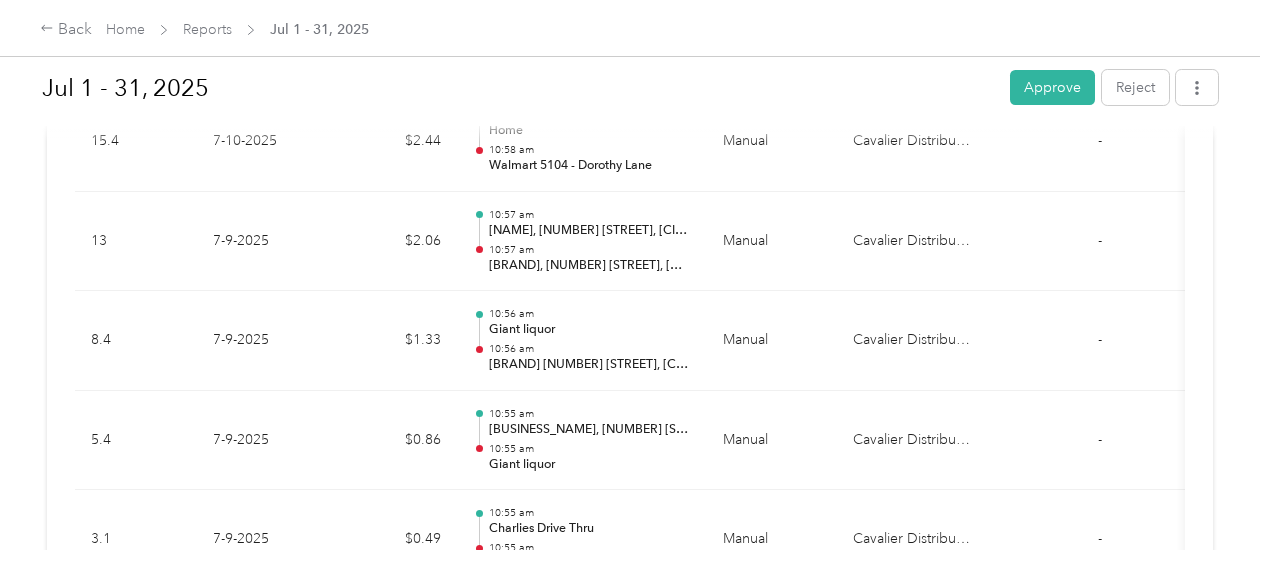 drag, startPoint x: 735, startPoint y: 279, endPoint x: 1109, endPoint y: 265, distance: 374.26193 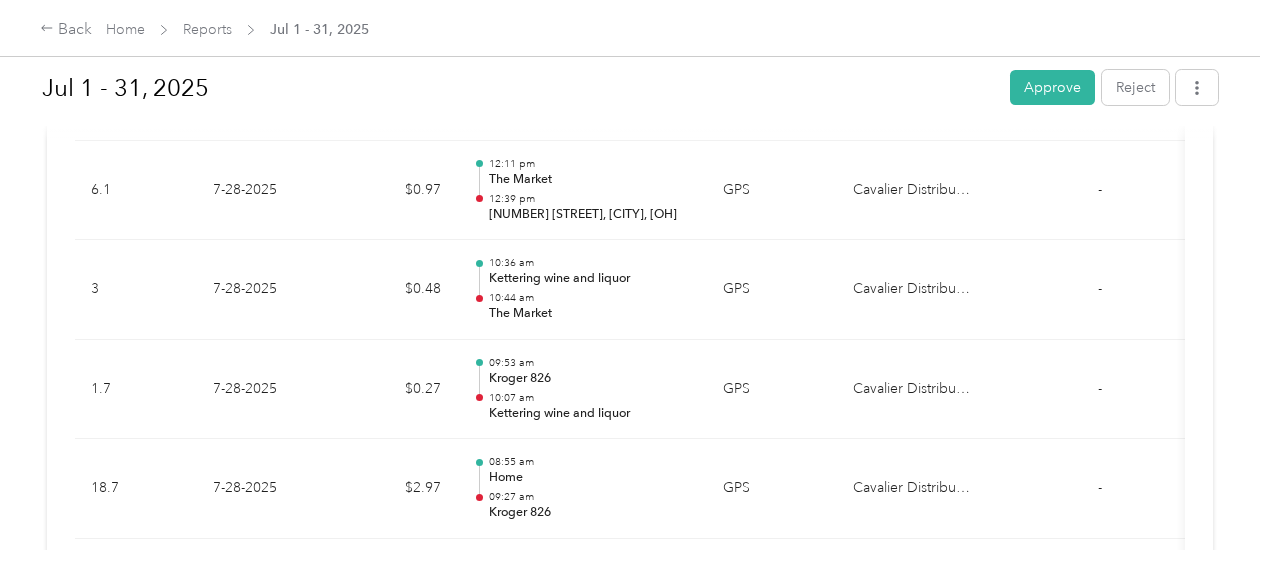 scroll, scrollTop: 4132, scrollLeft: 0, axis: vertical 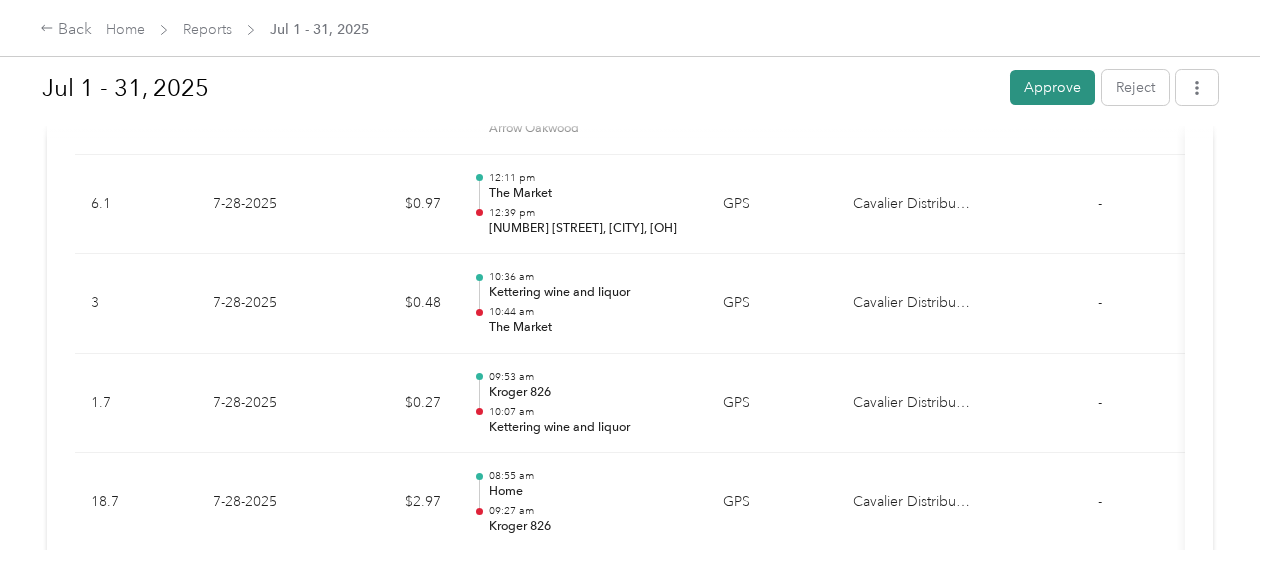 click on "Approve" at bounding box center [1052, 87] 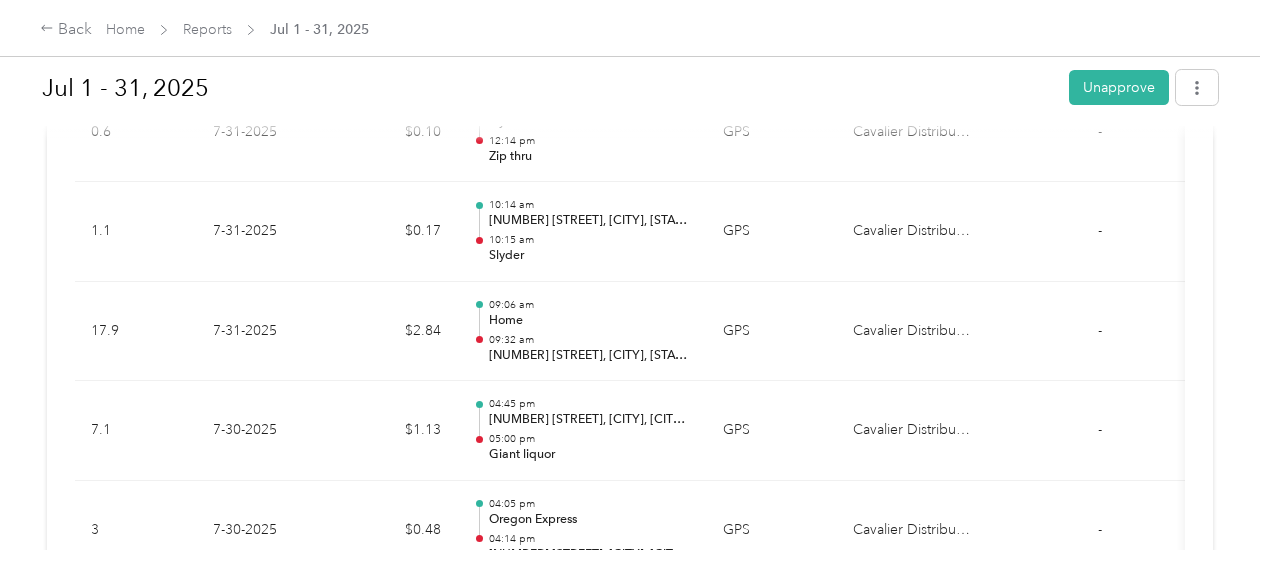 drag, startPoint x: 1098, startPoint y: 275, endPoint x: 858, endPoint y: 5, distance: 361.24783 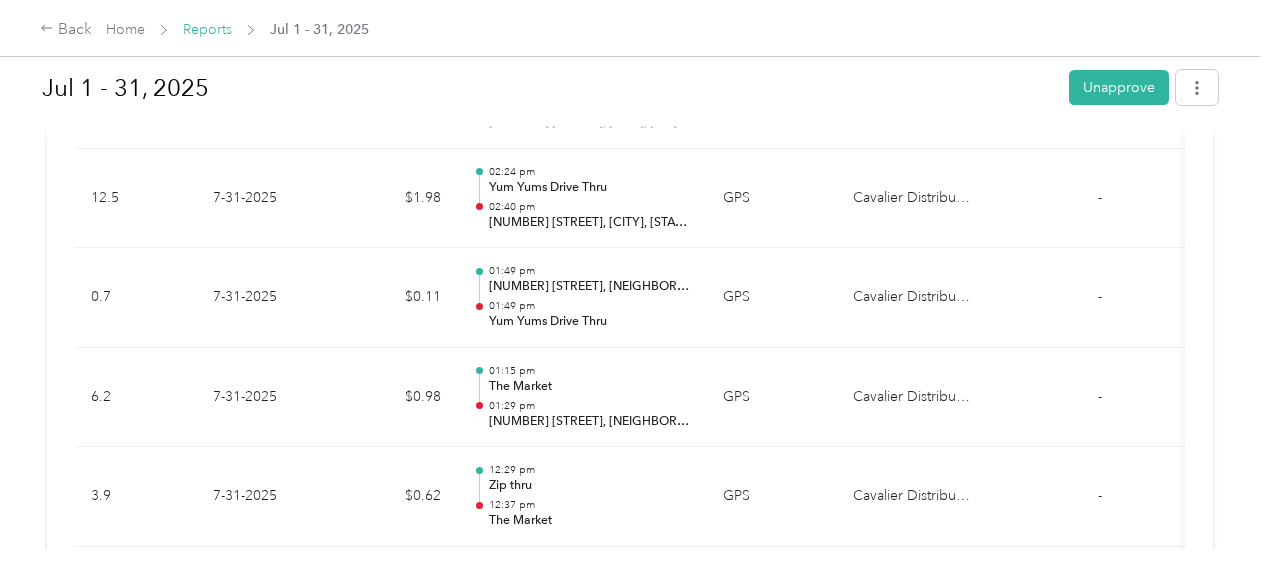 click on "Reports" at bounding box center (207, 29) 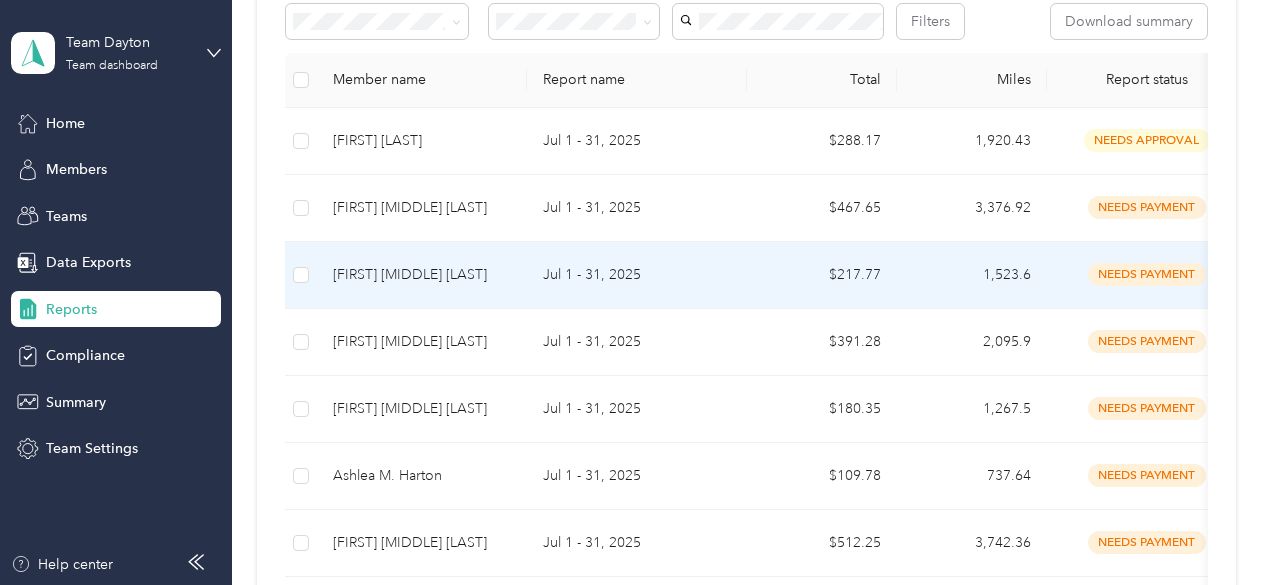 scroll, scrollTop: 400, scrollLeft: 0, axis: vertical 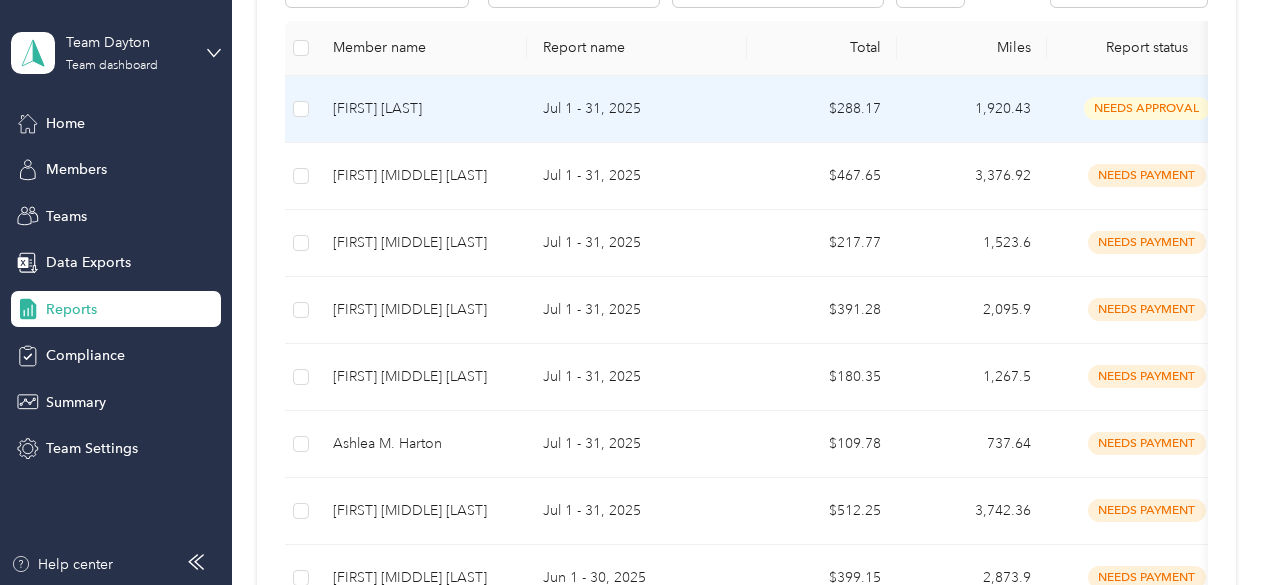 click on "[FIRST] [LAST]" at bounding box center [422, 109] 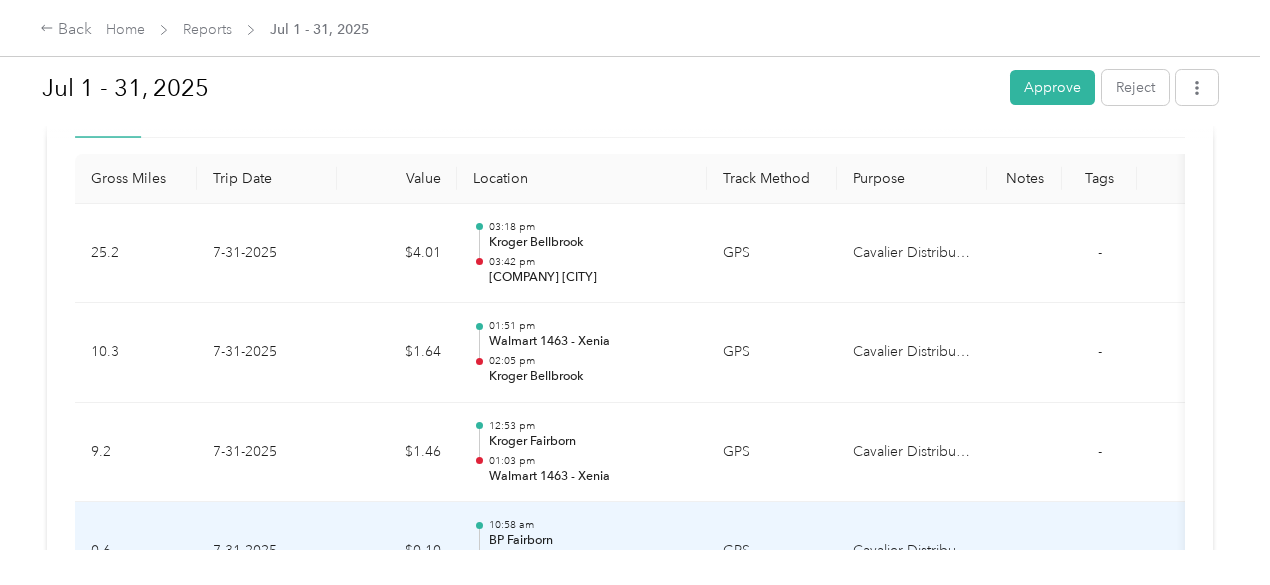 scroll, scrollTop: 300, scrollLeft: 0, axis: vertical 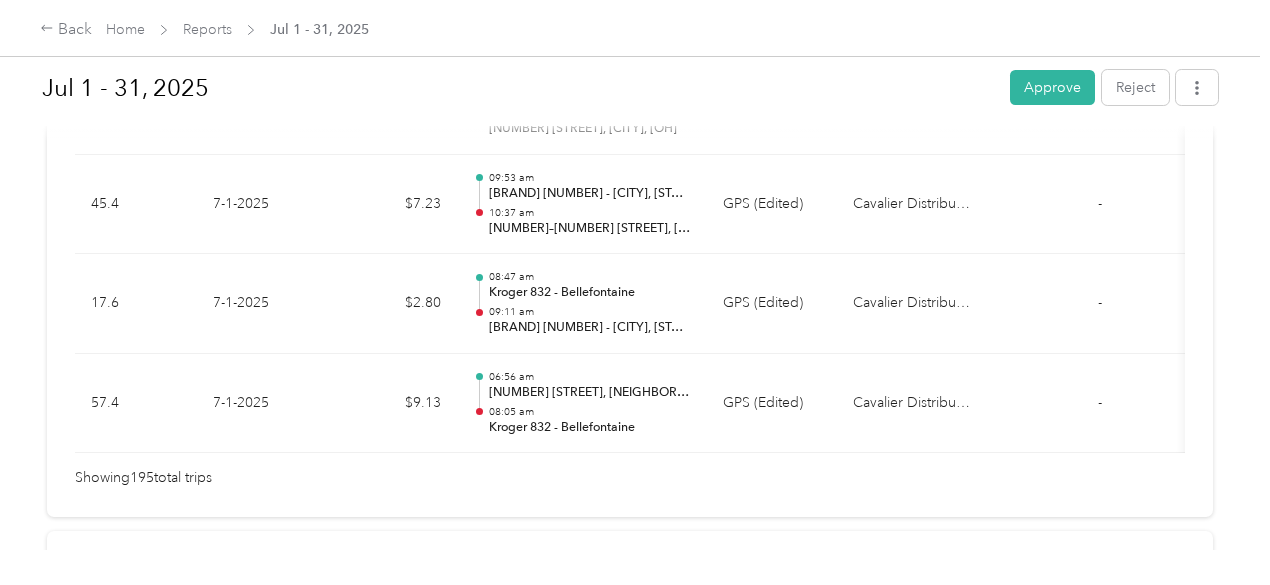 drag, startPoint x: 1010, startPoint y: 227, endPoint x: 1029, endPoint y: 632, distance: 405.44543 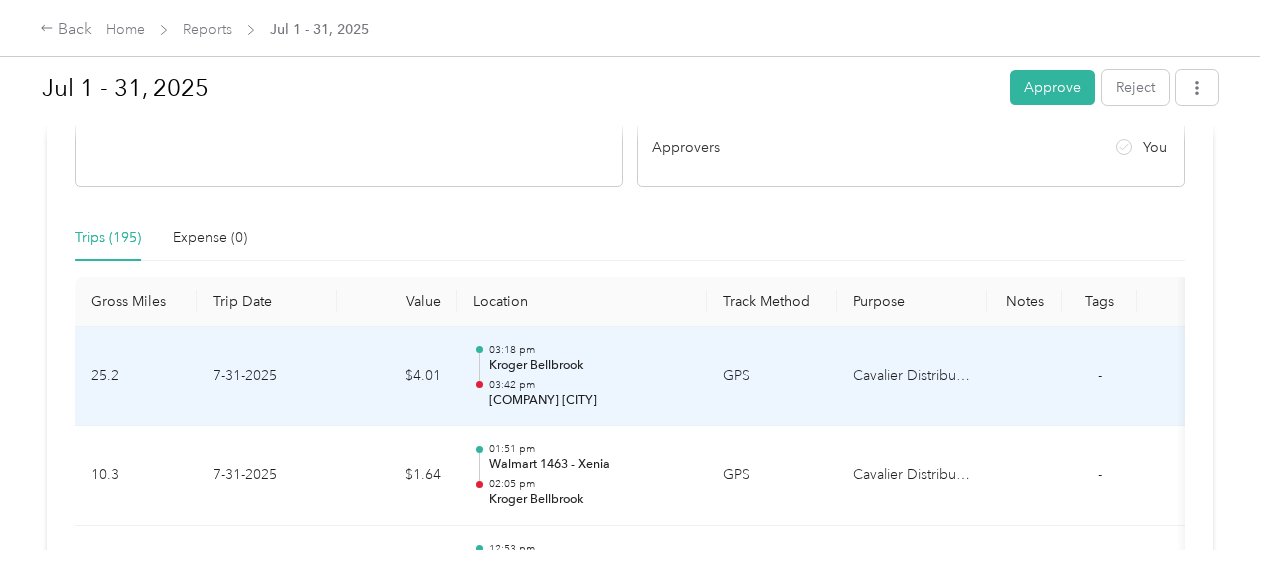 scroll, scrollTop: 354, scrollLeft: 0, axis: vertical 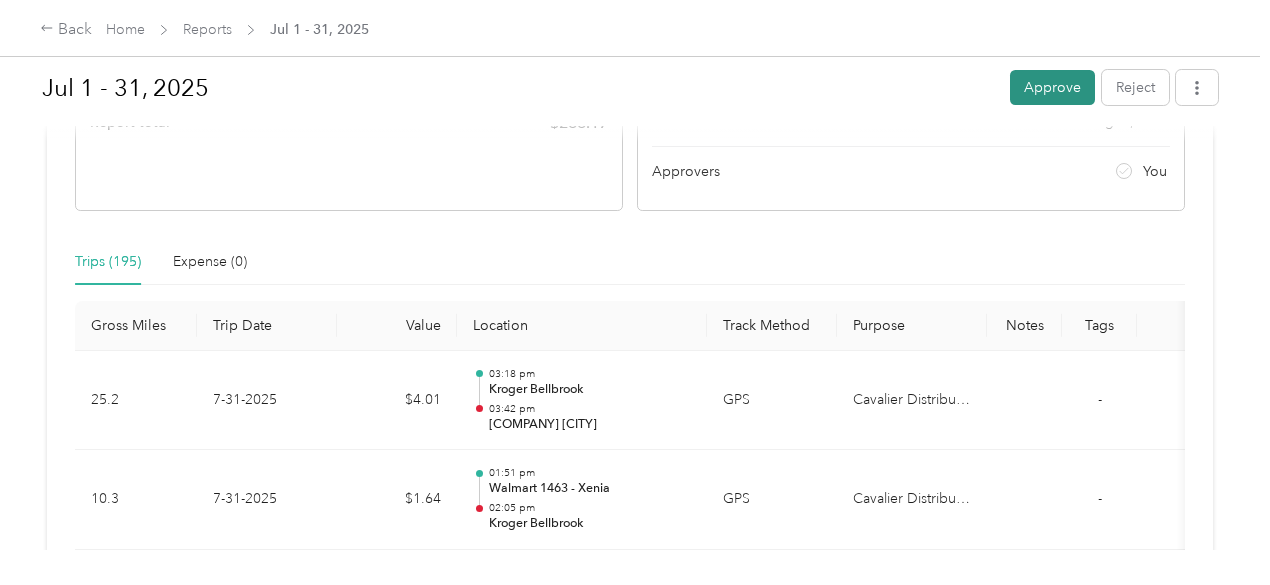 click on "Approve" at bounding box center (1052, 87) 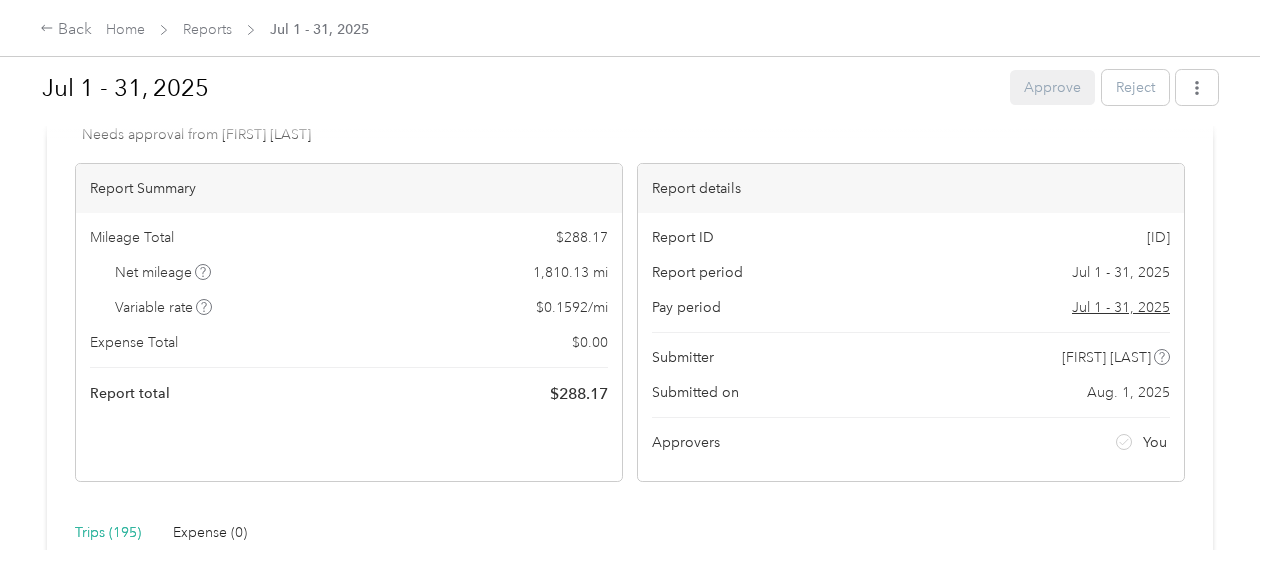 scroll, scrollTop: 54, scrollLeft: 0, axis: vertical 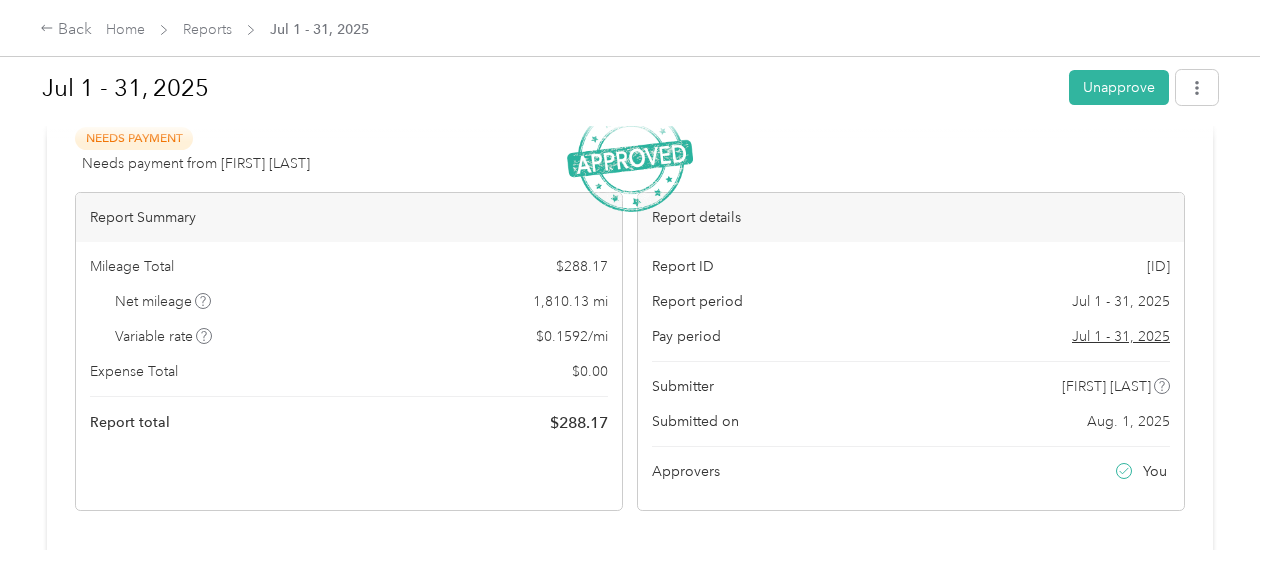 click on "Reports" at bounding box center [207, 29] 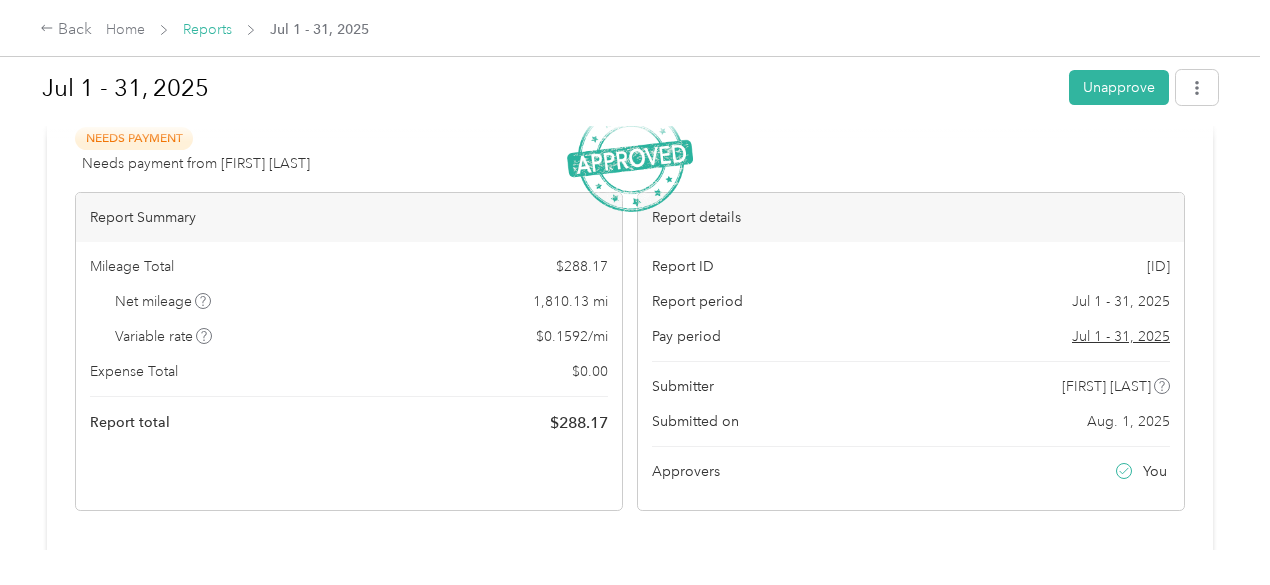 click on "Reports" at bounding box center (207, 29) 